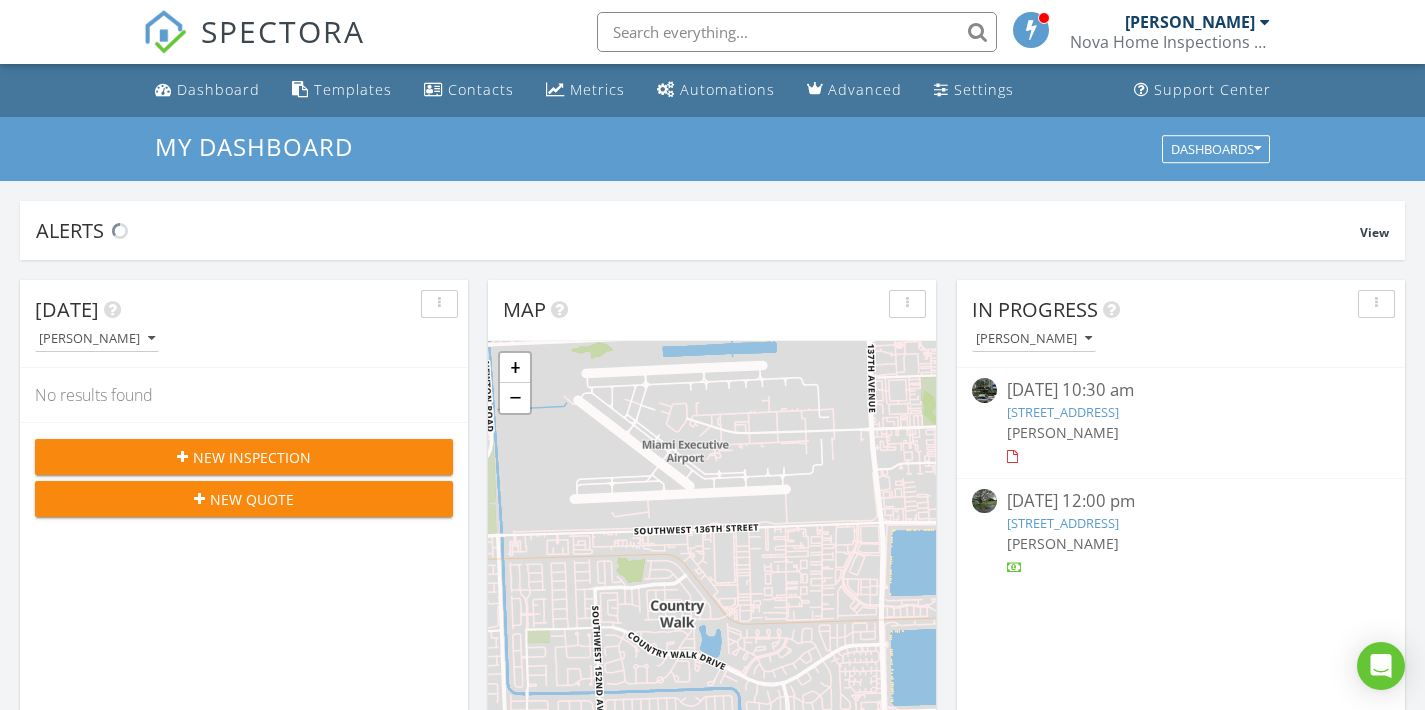 scroll, scrollTop: 146, scrollLeft: 0, axis: vertical 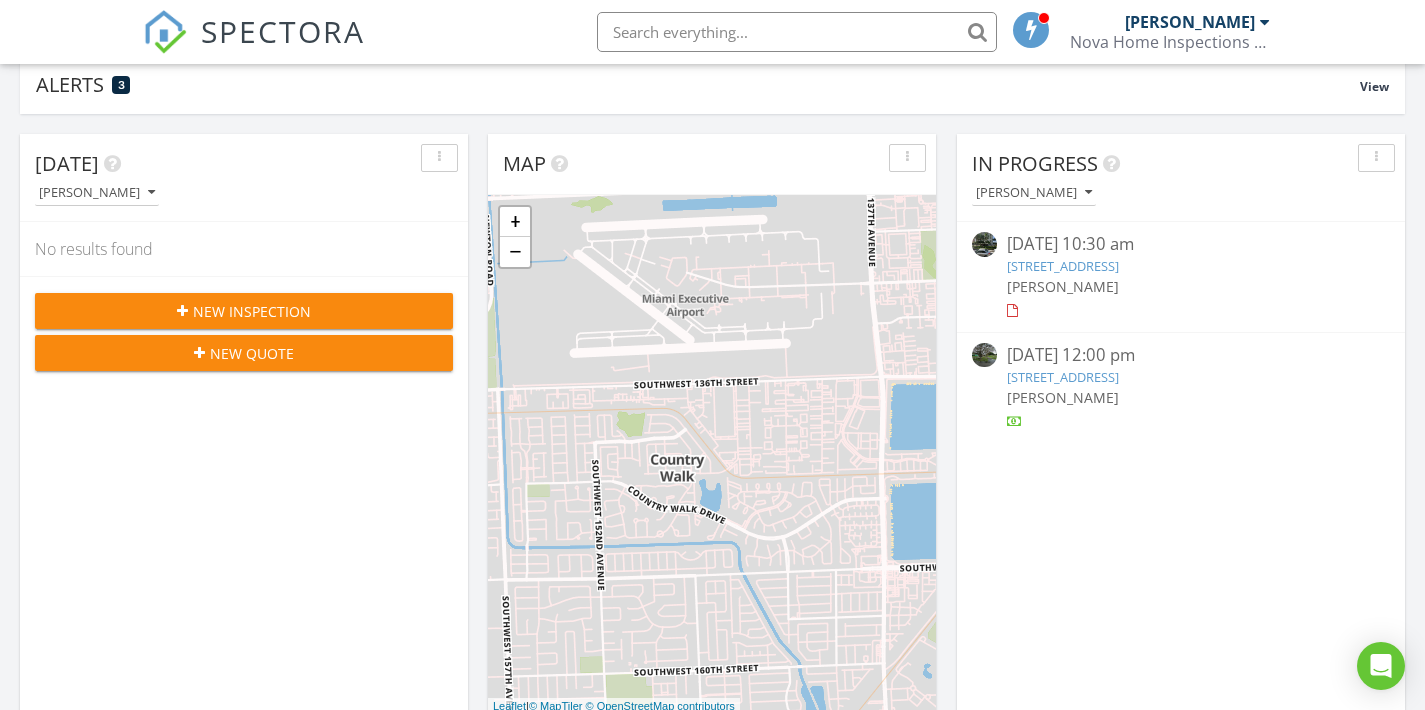 click on "New Inspection" at bounding box center [252, 311] 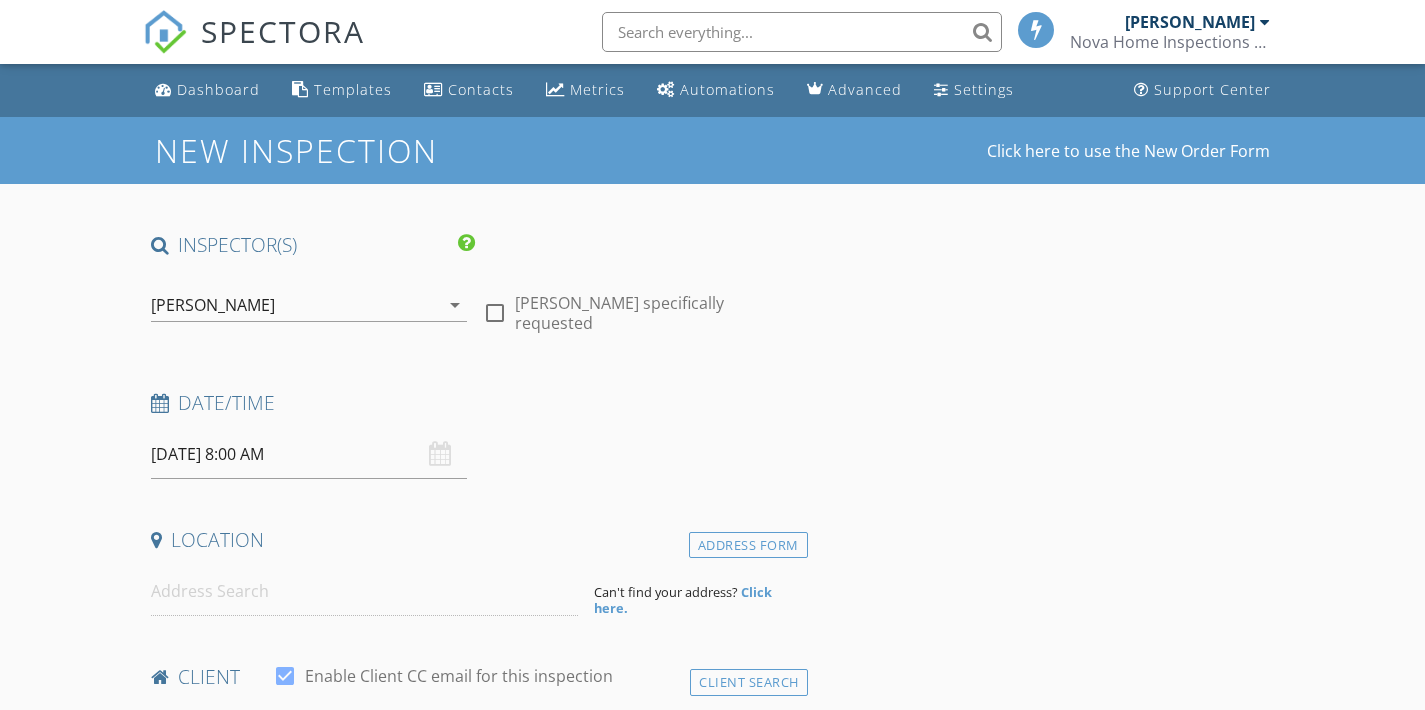 click on "[PERSON_NAME]" at bounding box center (295, 305) 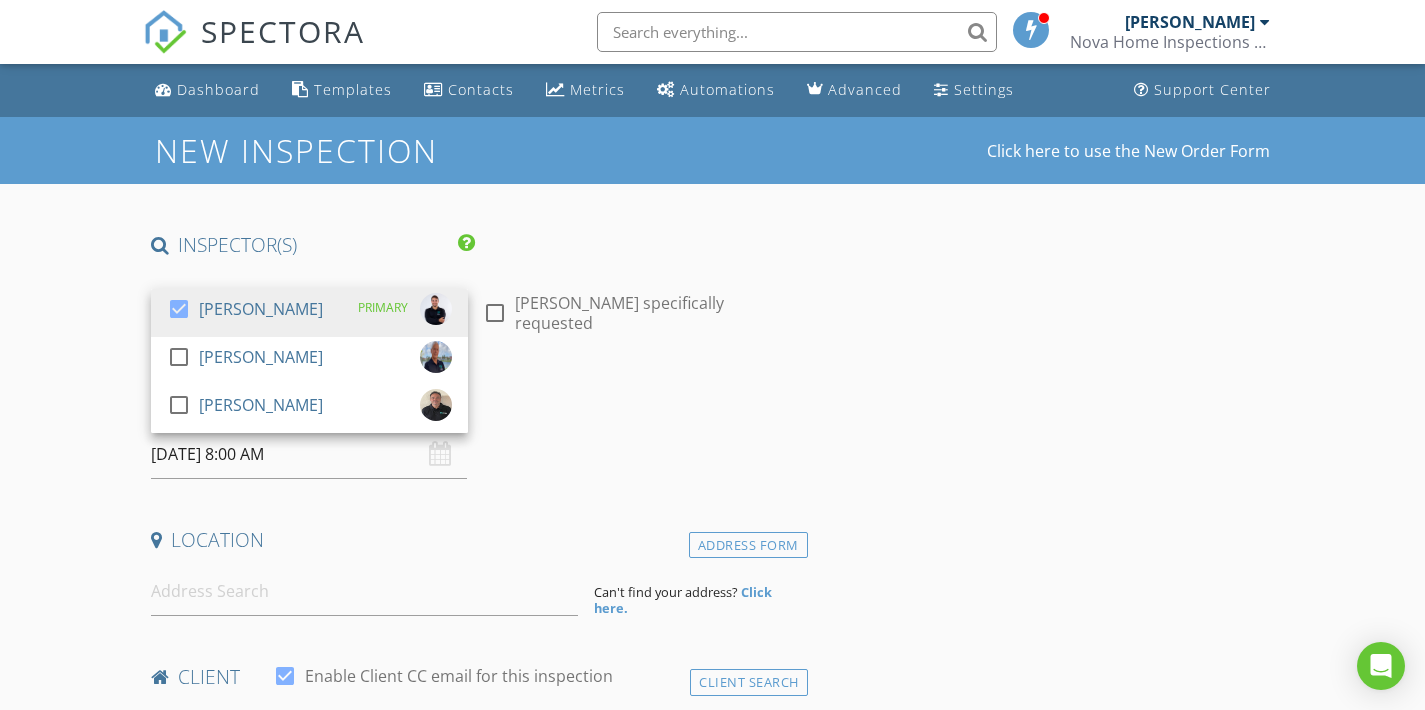scroll, scrollTop: 0, scrollLeft: 0, axis: both 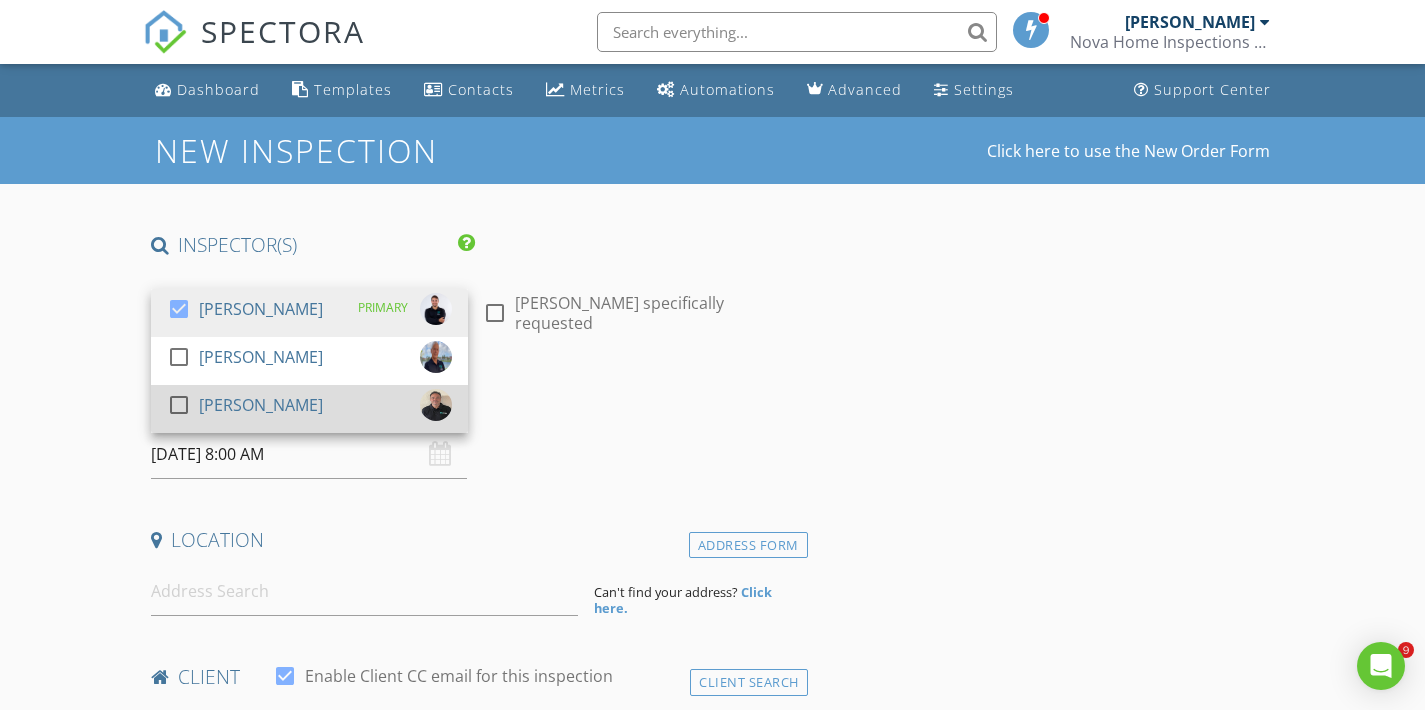 click on "check_box_outline_blank   Eduardo Bautista" at bounding box center (309, 409) 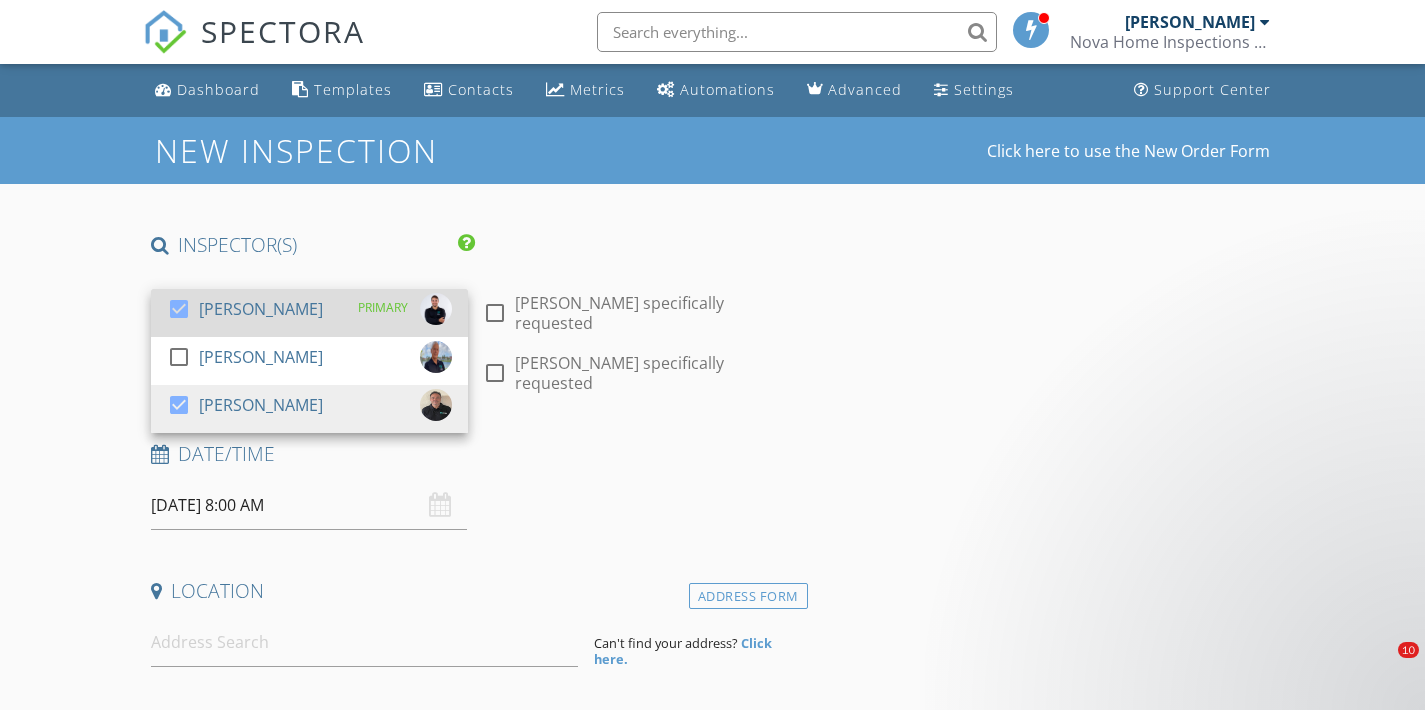 click on "[PERSON_NAME]" at bounding box center (261, 309) 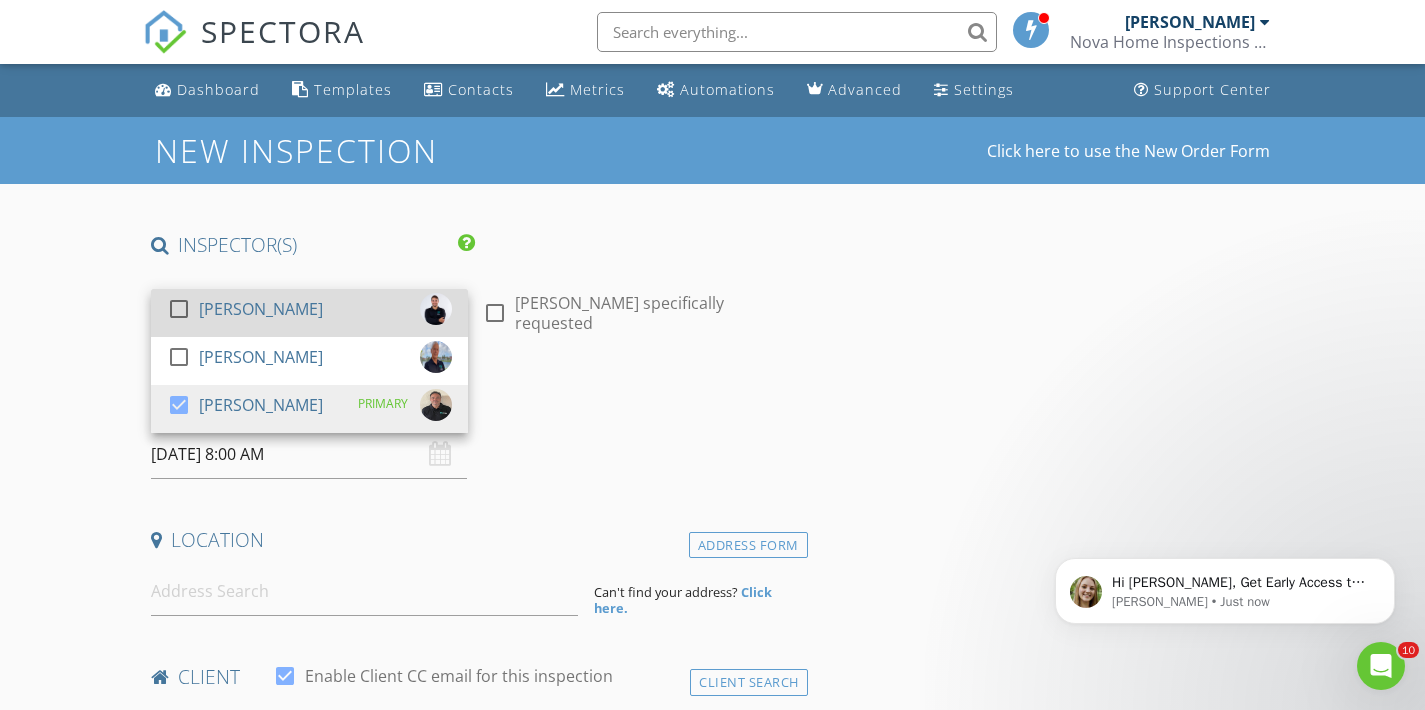 scroll, scrollTop: 0, scrollLeft: 0, axis: both 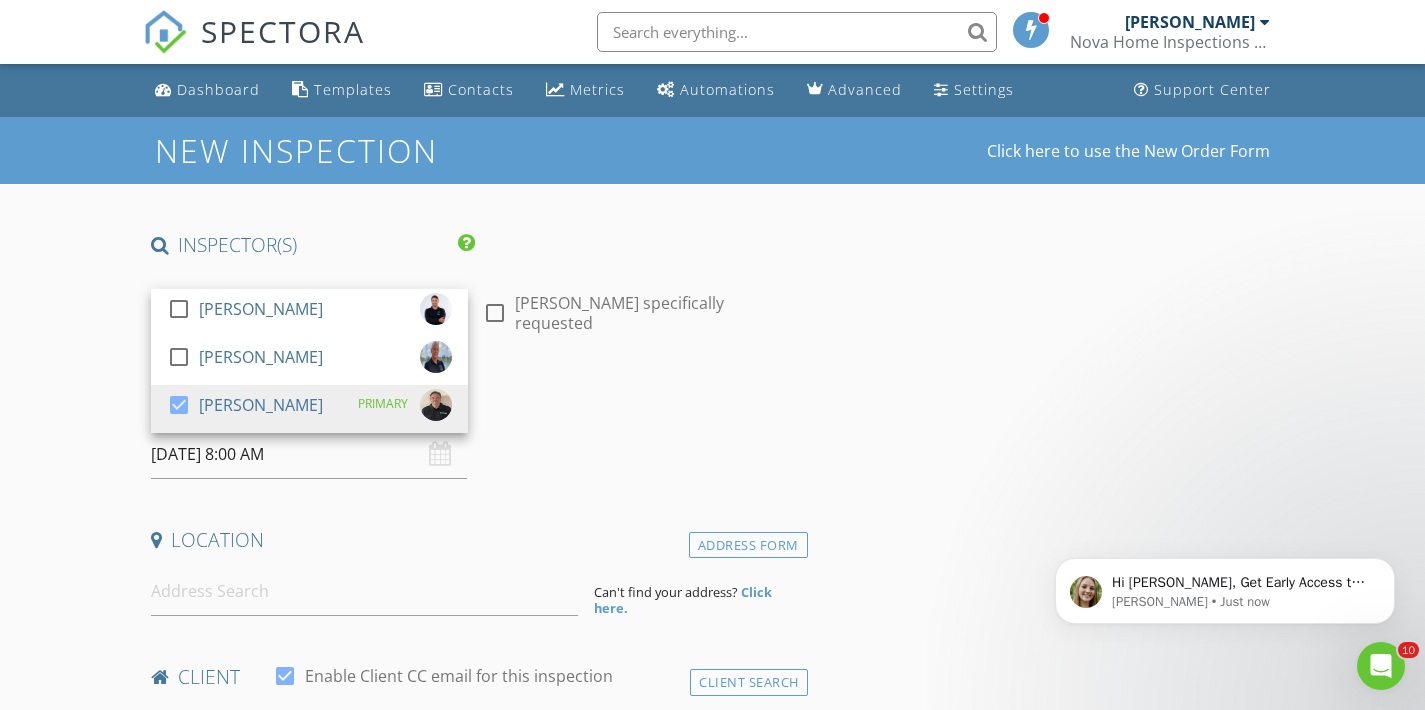 click on "07/12/2025 8:00 AM" at bounding box center (309, 454) 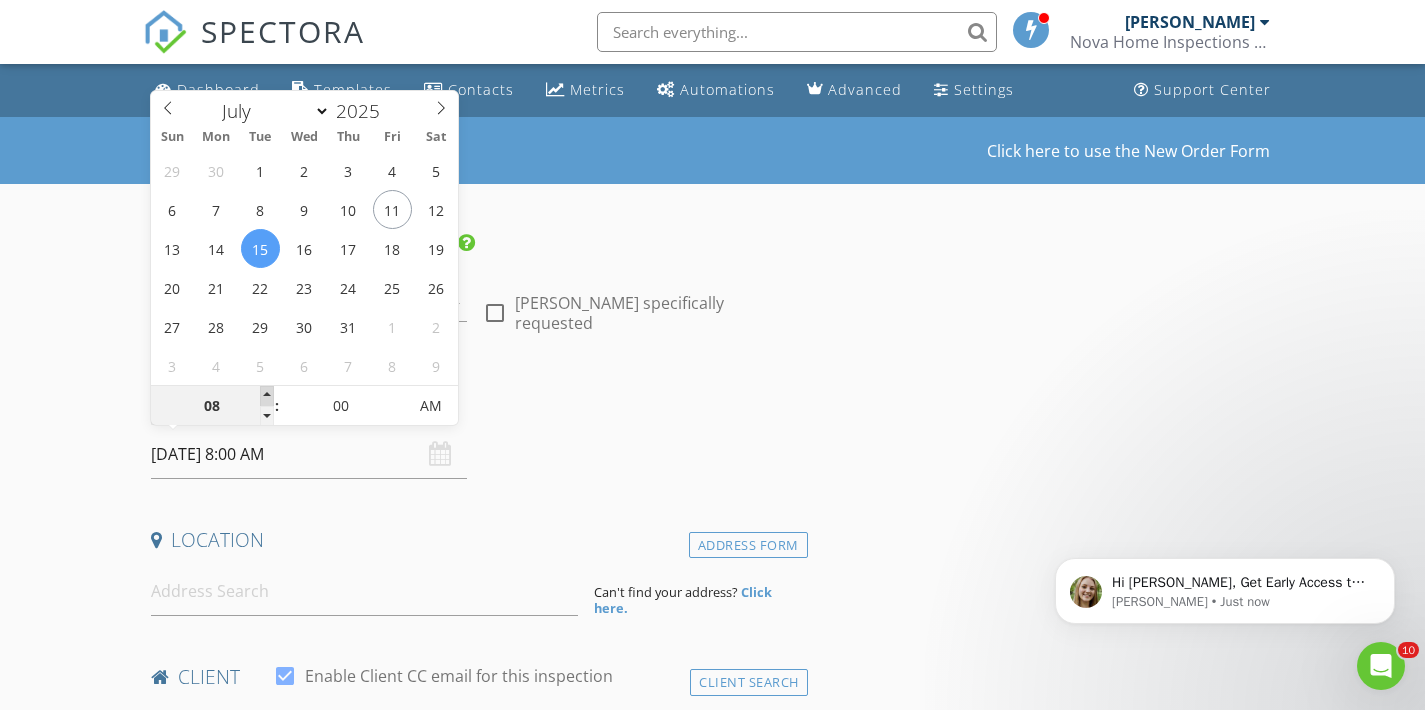 type on "07/15/2025 9:00 AM" 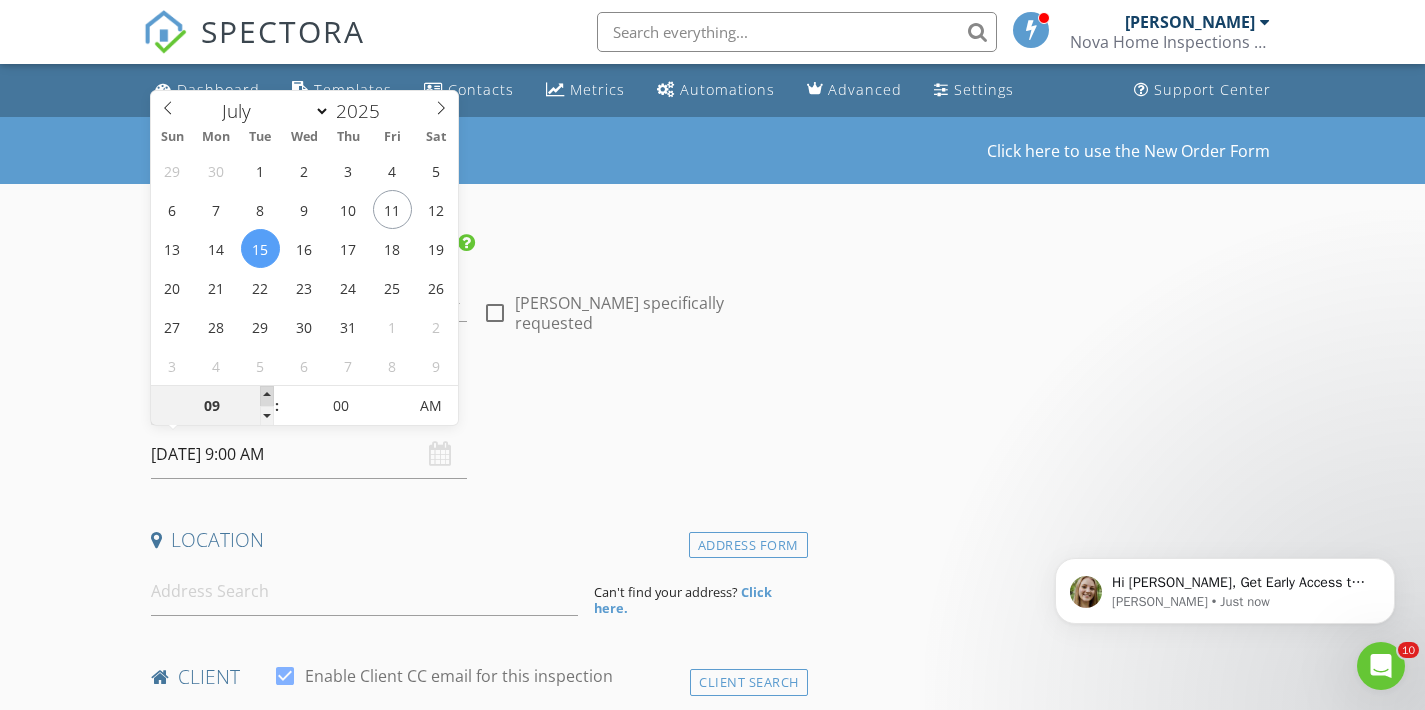 click at bounding box center [267, 396] 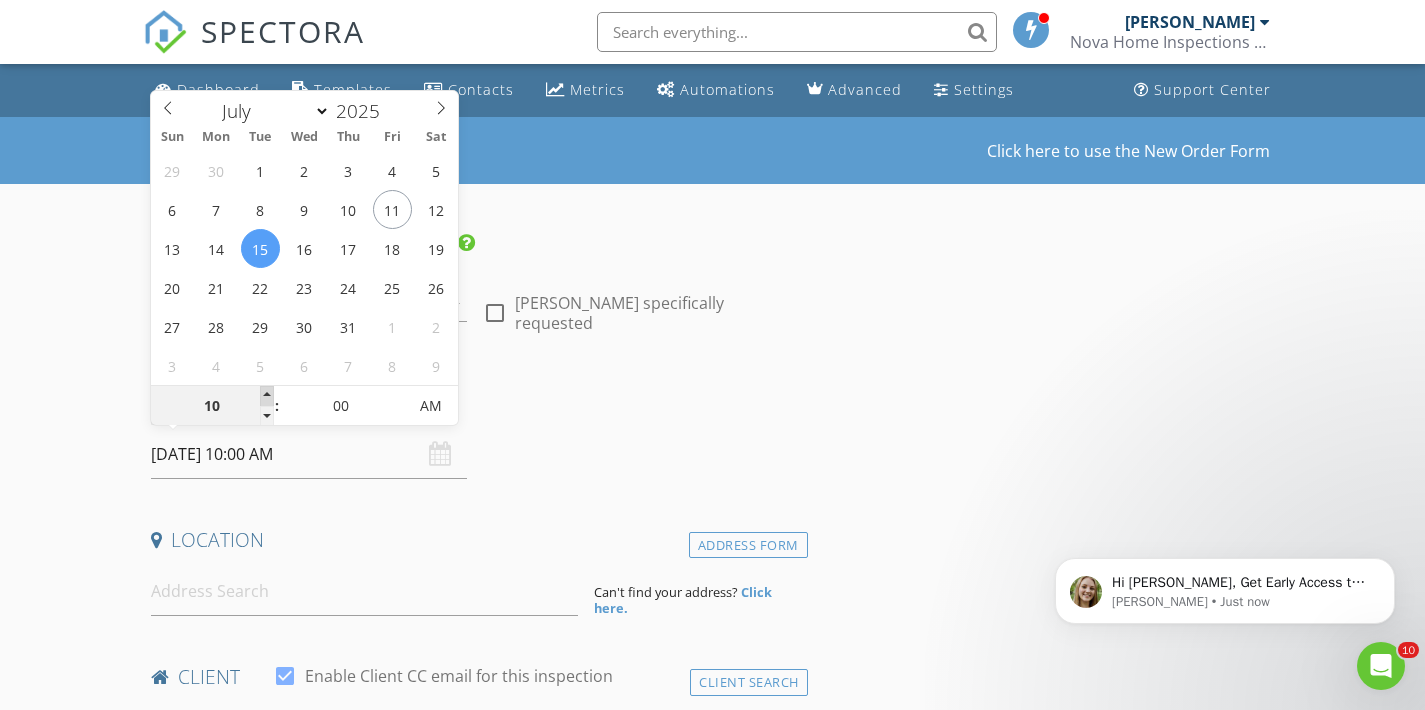 click at bounding box center [267, 396] 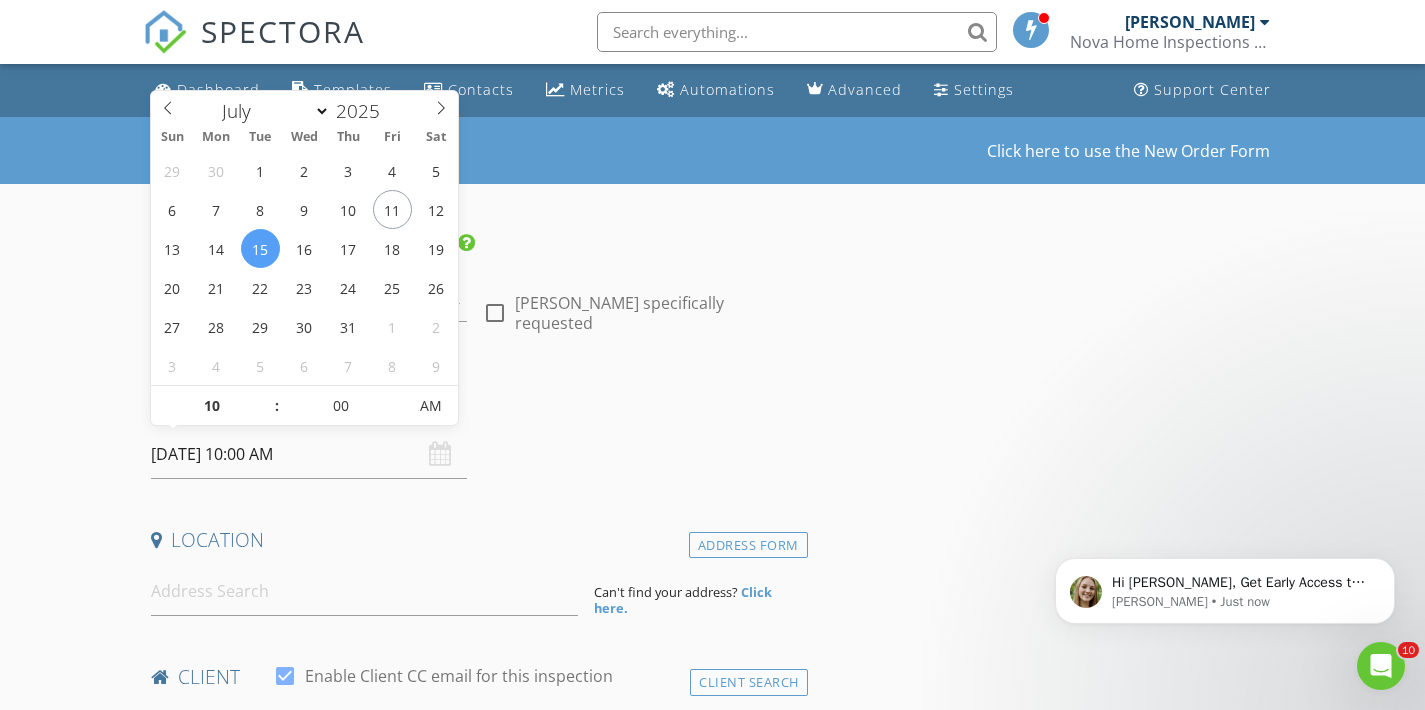 click on "Date/Time
07/15/2025 10:00 AM" at bounding box center [475, 434] 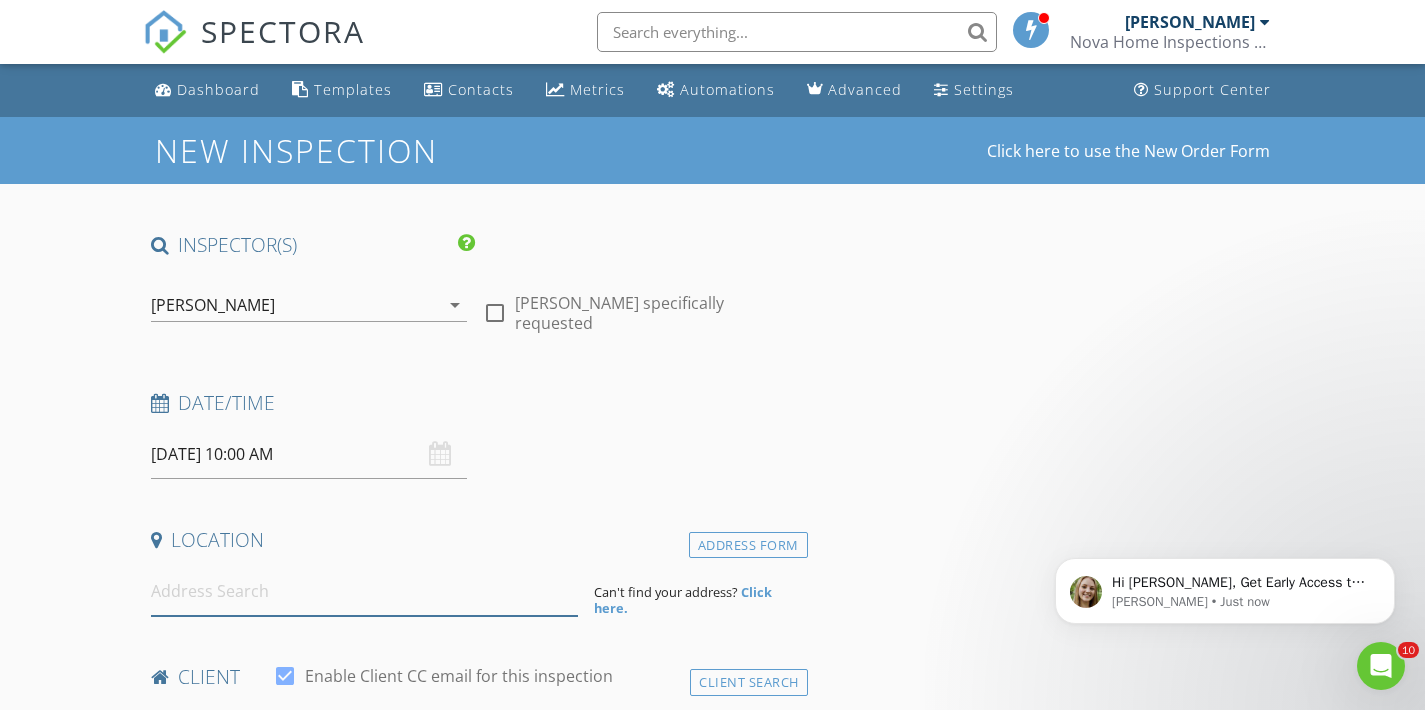 click at bounding box center [364, 591] 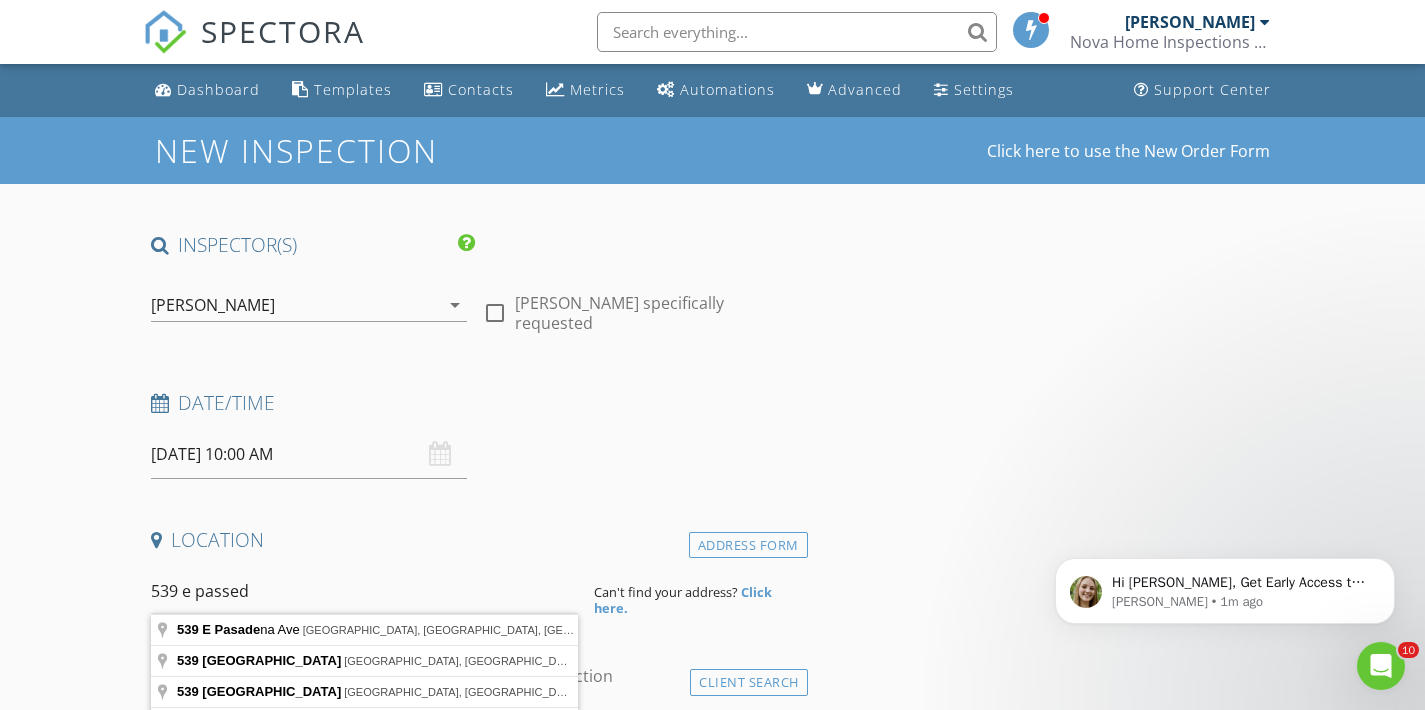 type on "539 E Pasadena Ave, Clewiston, FL, USA" 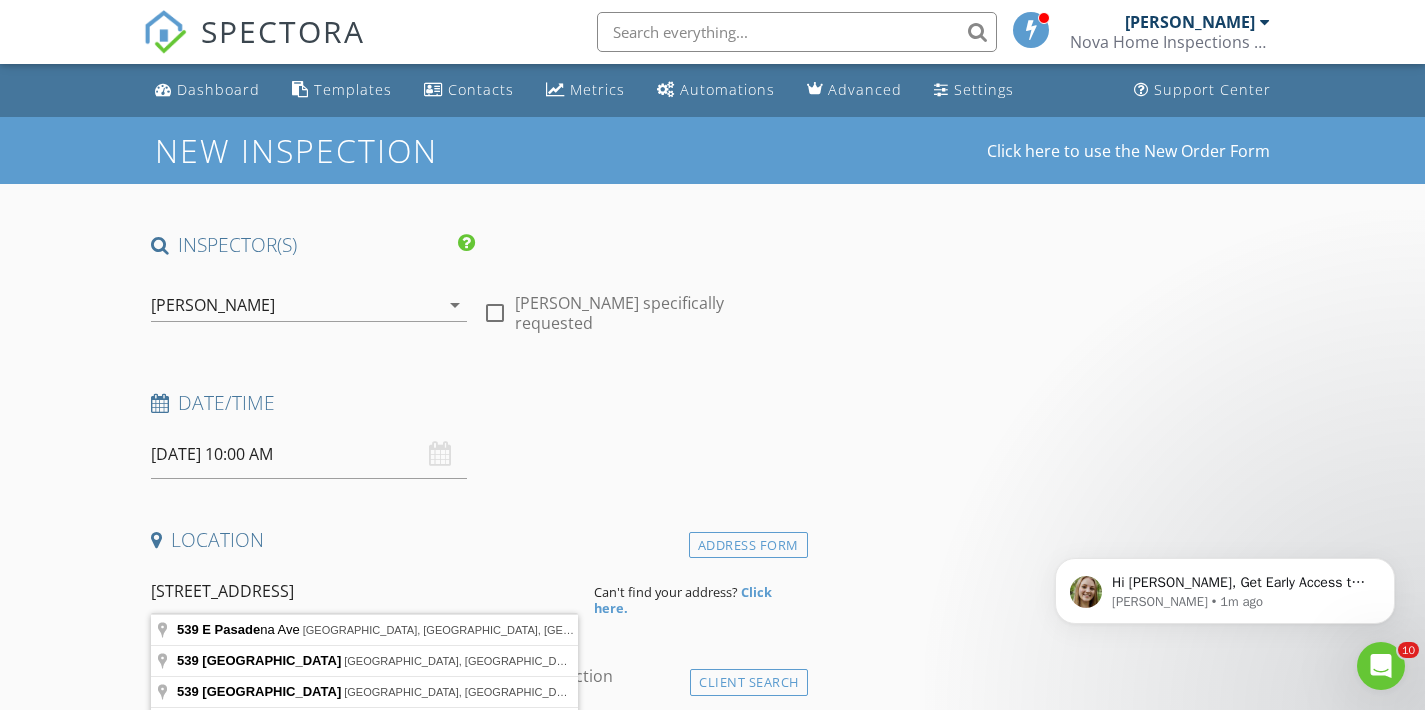drag, startPoint x: 345, startPoint y: 600, endPoint x: 358, endPoint y: 636, distance: 38.27532 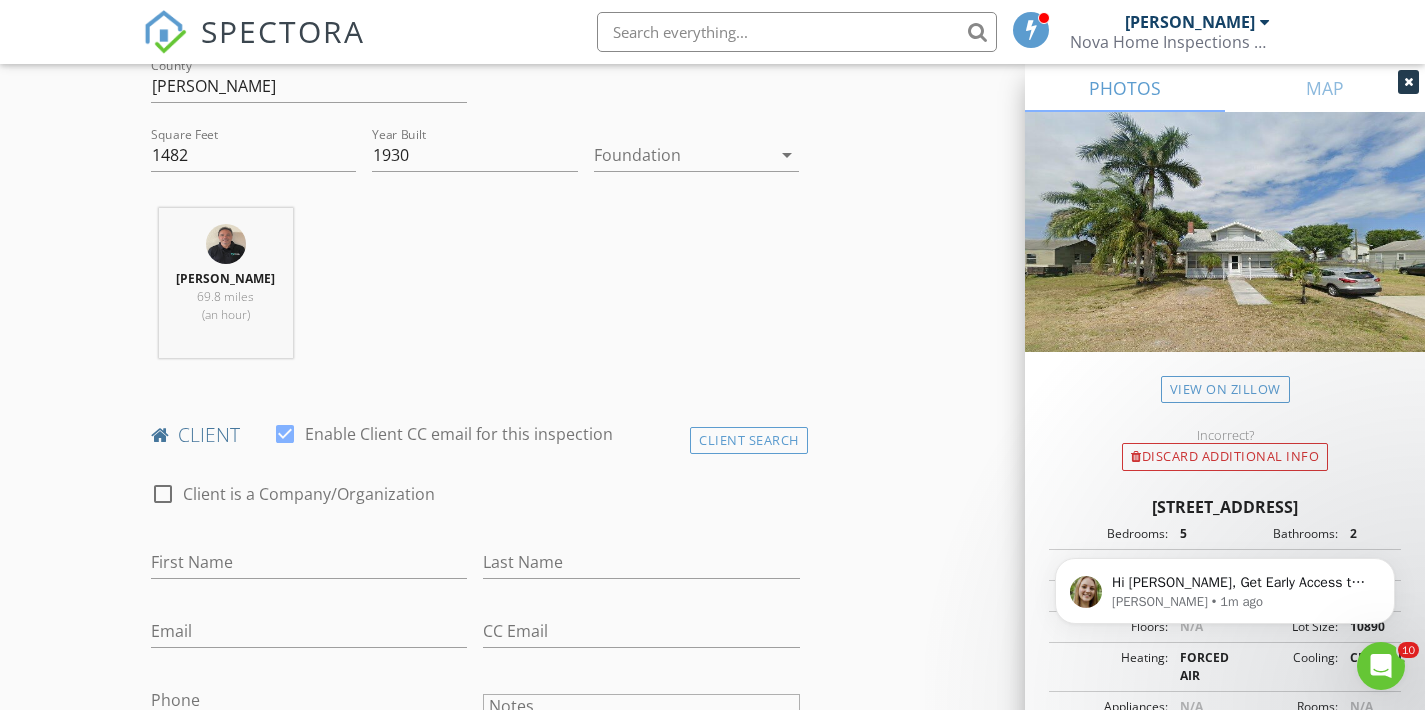scroll, scrollTop: 710, scrollLeft: 0, axis: vertical 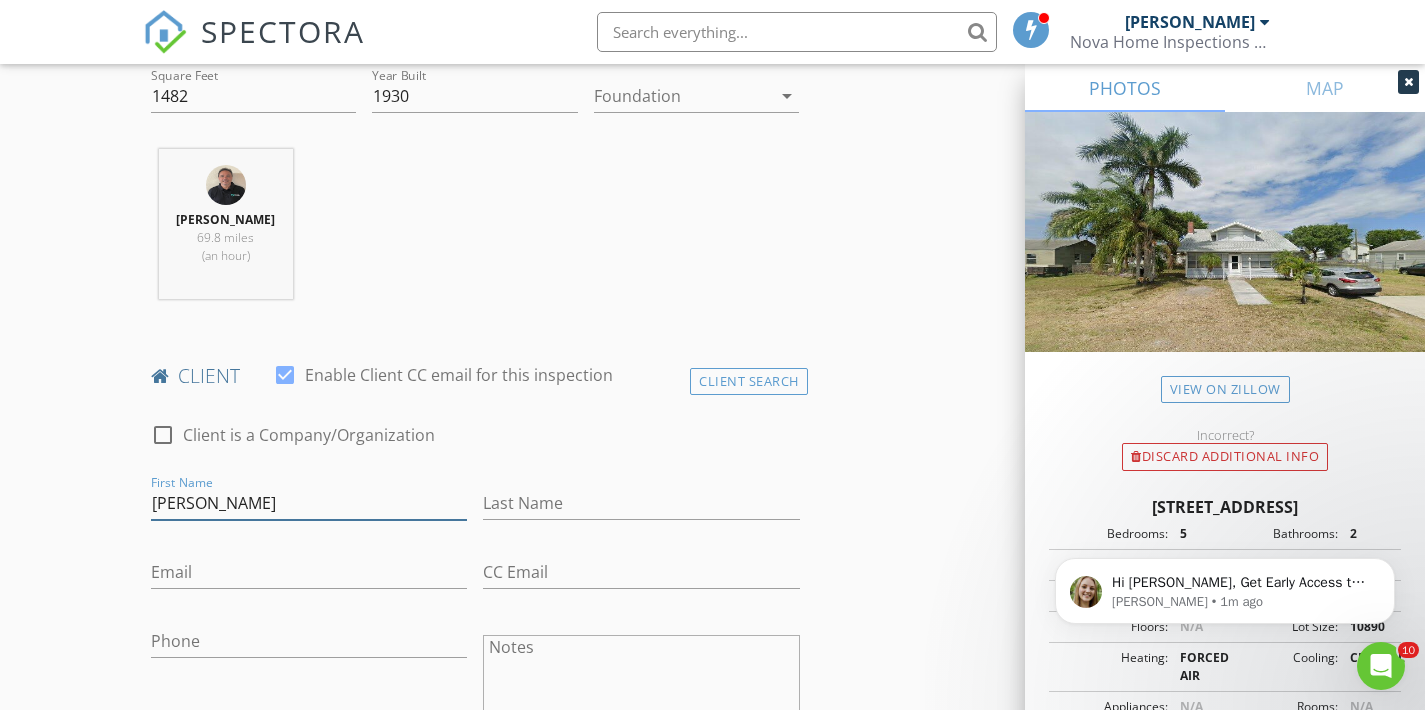 type on "Alain" 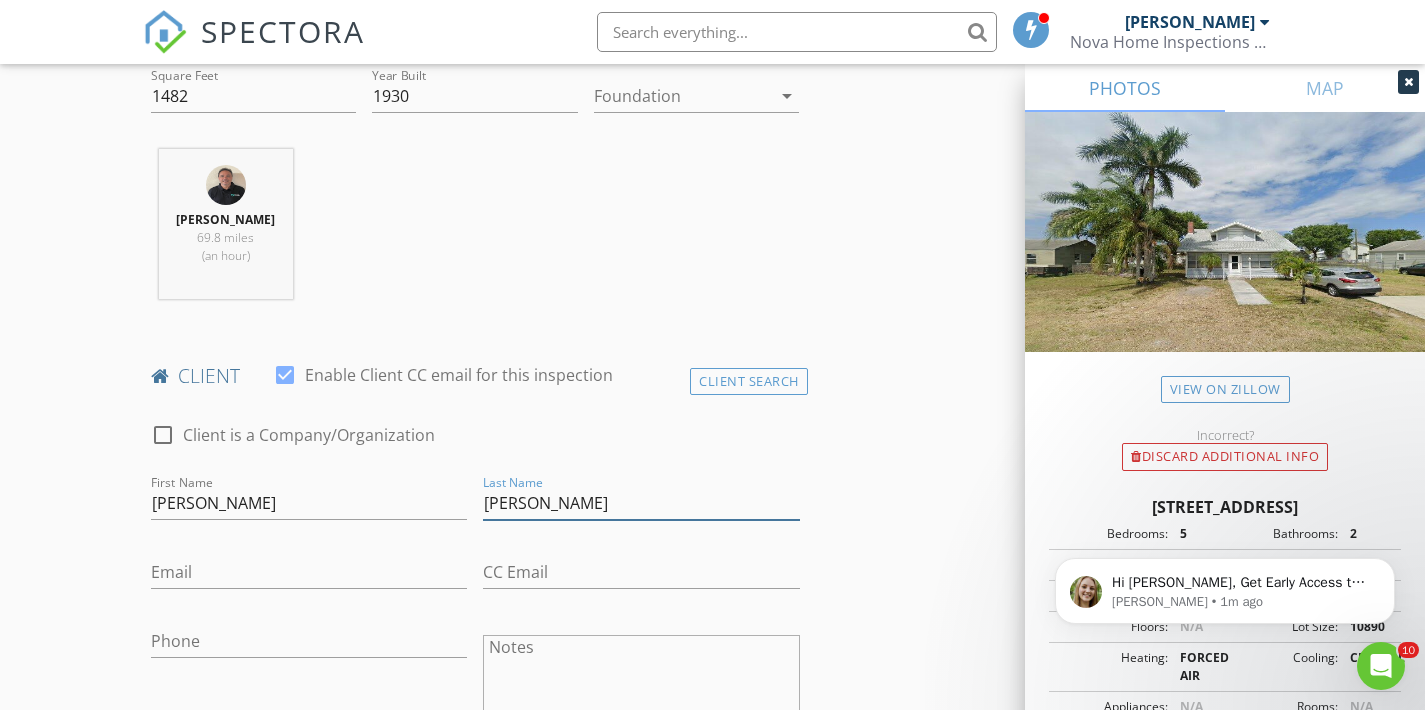 type on "Esponda" 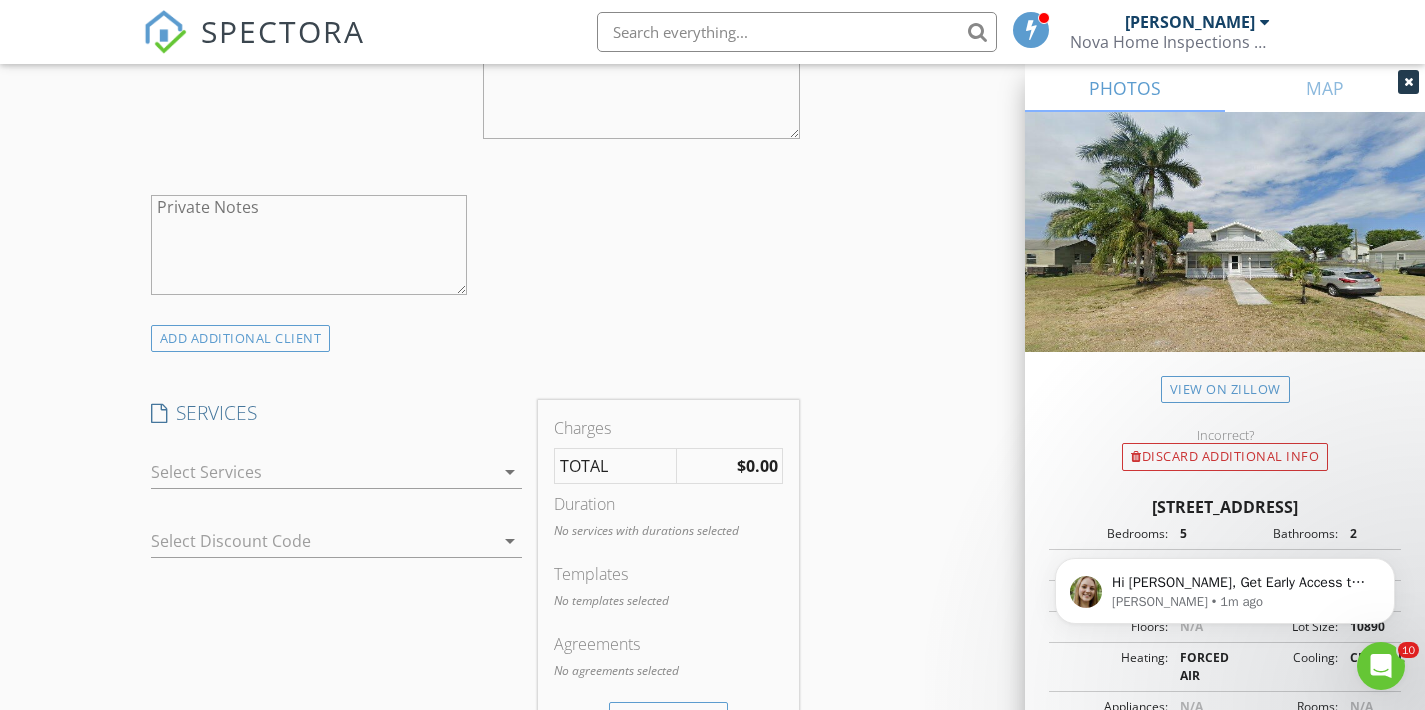 scroll, scrollTop: 1354, scrollLeft: 0, axis: vertical 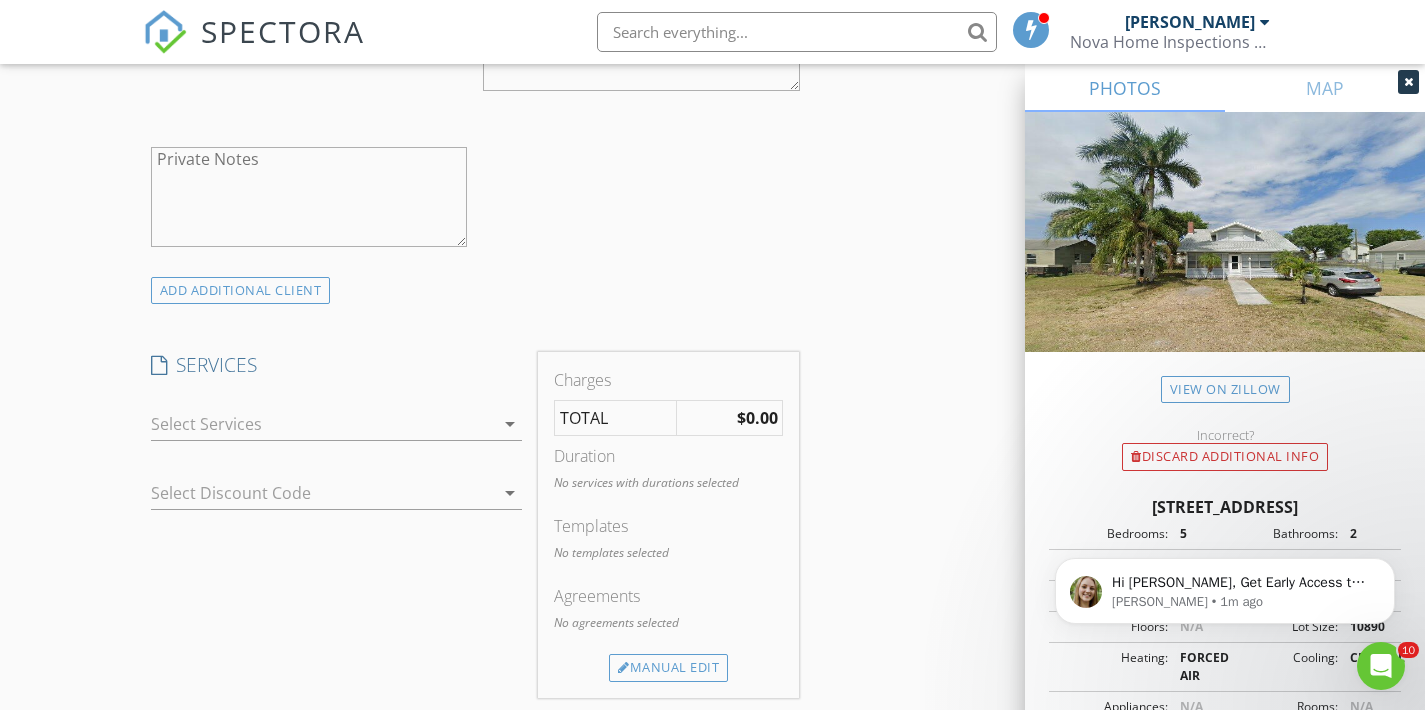 type on "305-505-2387" 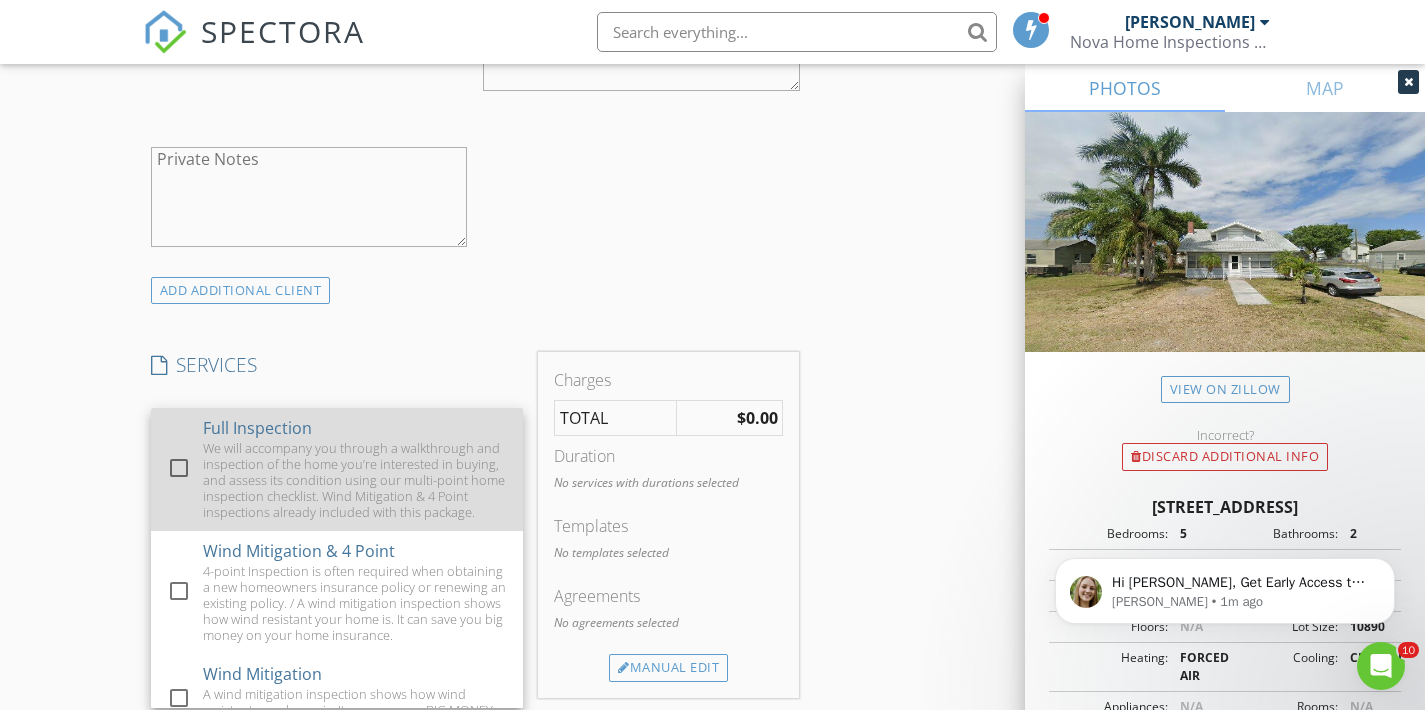click on "We will accompany you through a walkthrough and inspection of the home you’re interested in buying, and assess its condition using our multi-point home inspection checklist. Wind Mitigation & 4 Point inspections already included with this package." at bounding box center (355, 480) 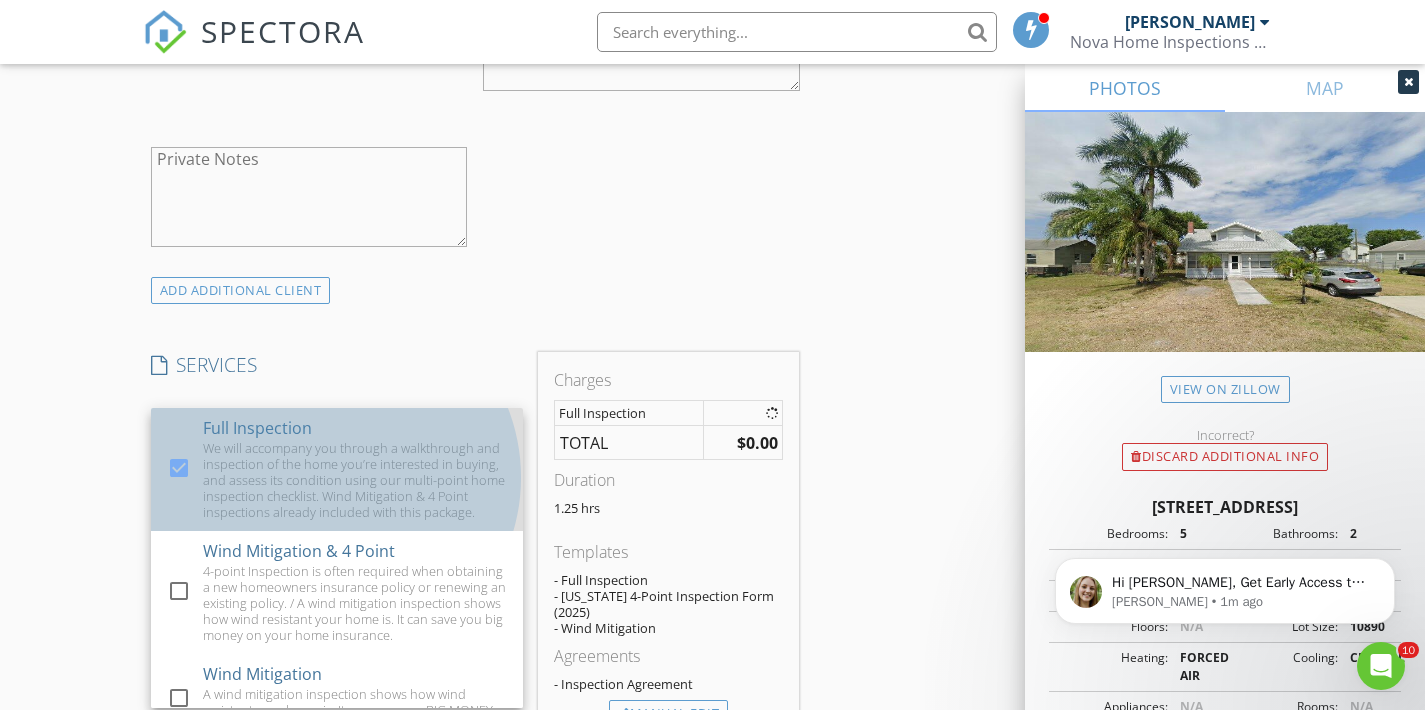 checkbox on "false" 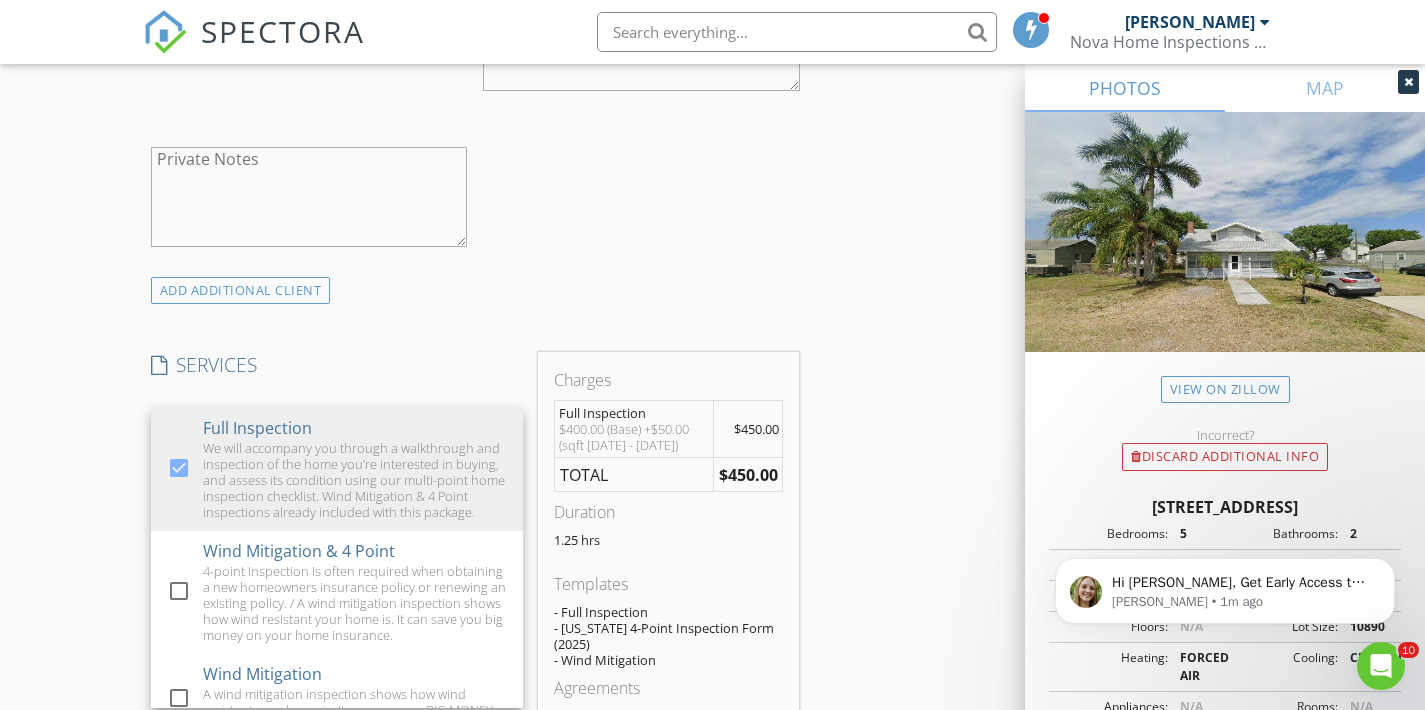 click on "check_box_outline_blank Client is a Company/Organization     First Name Alain   Last Name Esponda   Email   CC Email   Phone 305-505-2387           Notes   Private Notes" at bounding box center (475, 18) 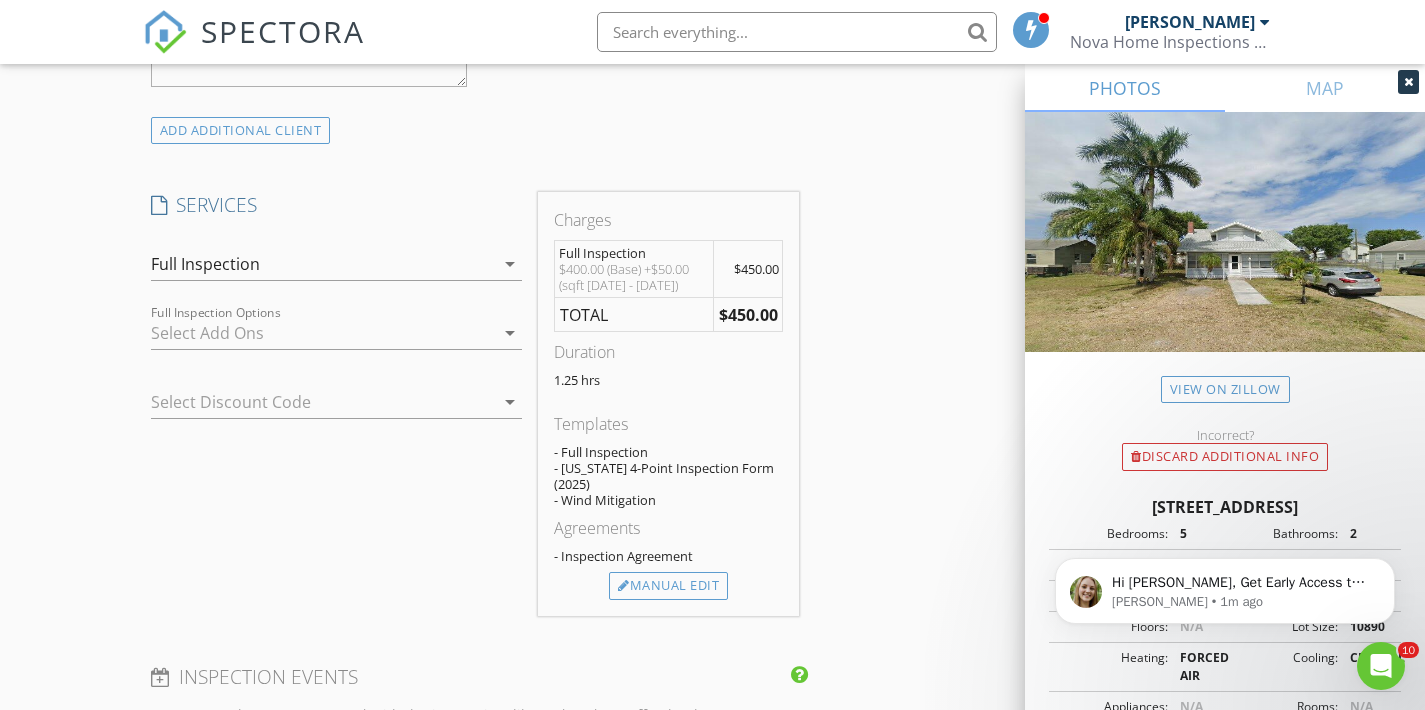 scroll, scrollTop: 1538, scrollLeft: 0, axis: vertical 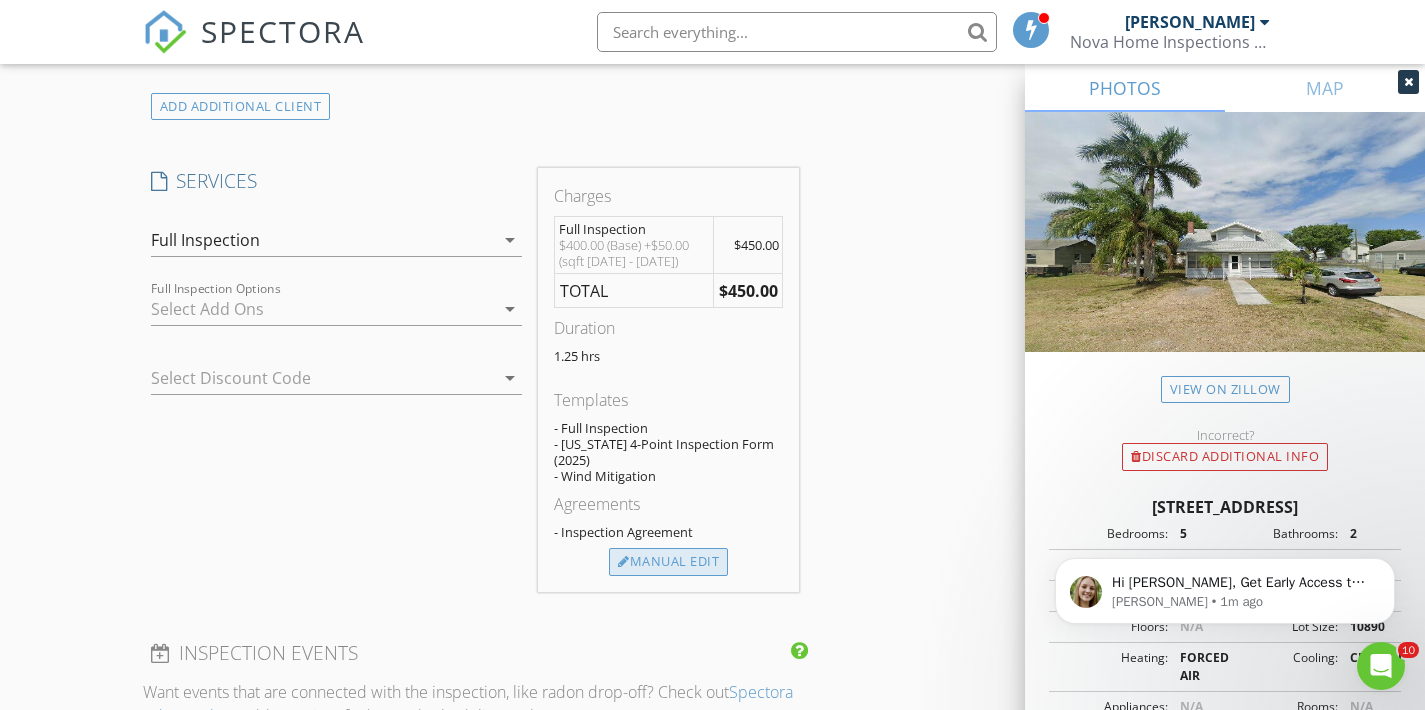 click on "Manual Edit" at bounding box center (668, 562) 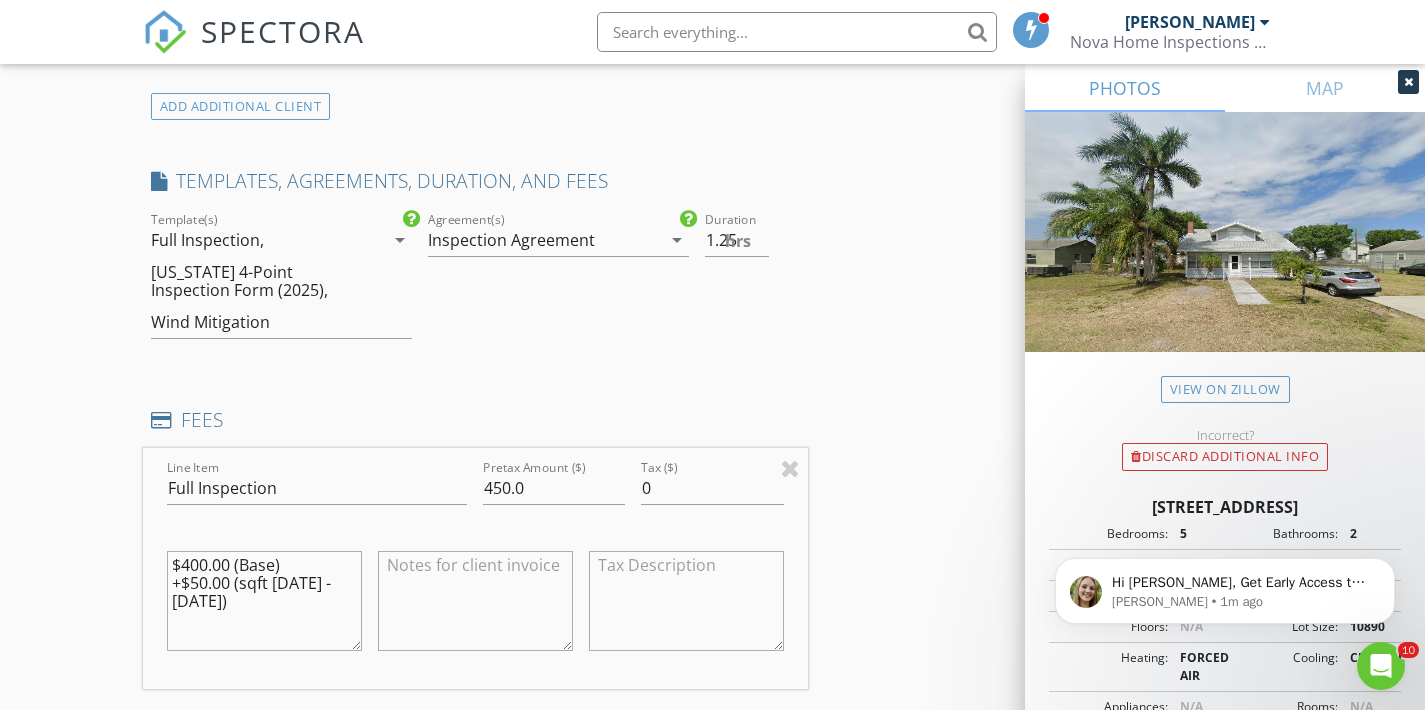 drag, startPoint x: 286, startPoint y: 630, endPoint x: 143, endPoint y: 580, distance: 151.48927 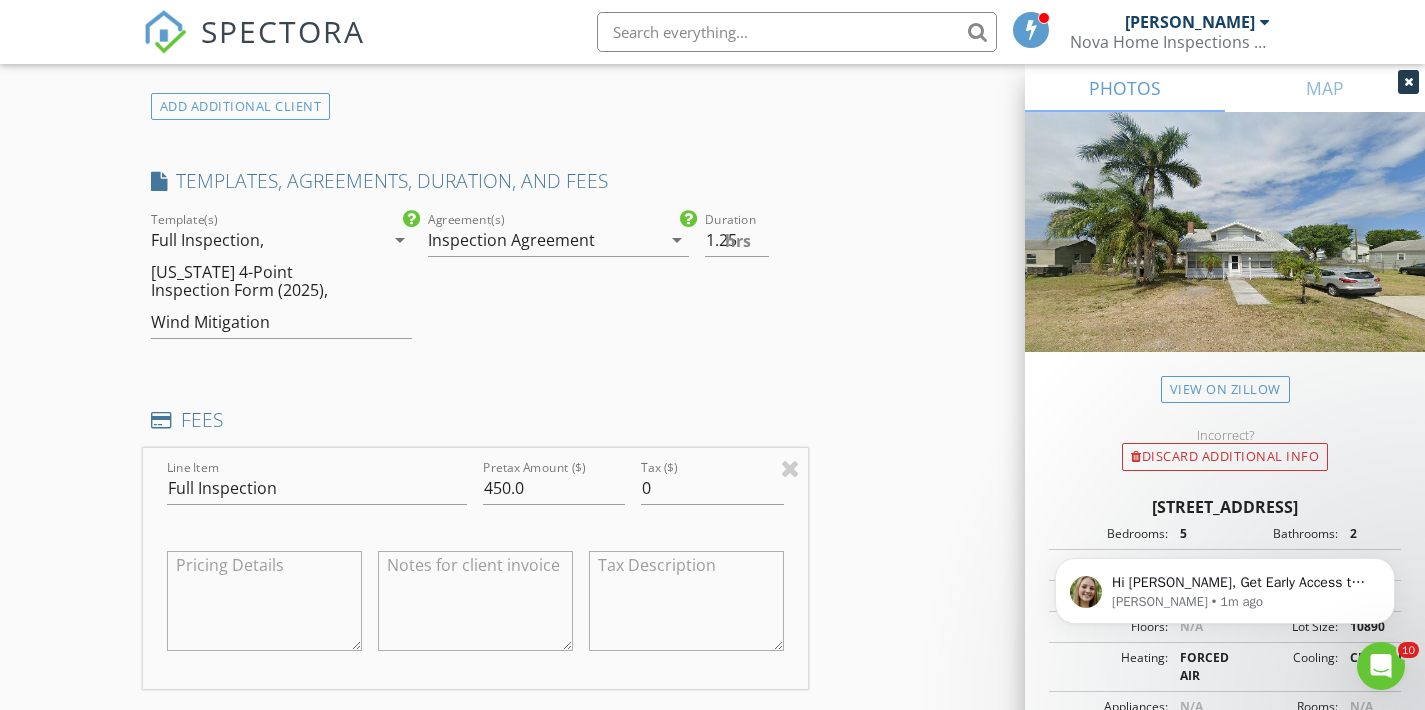 type 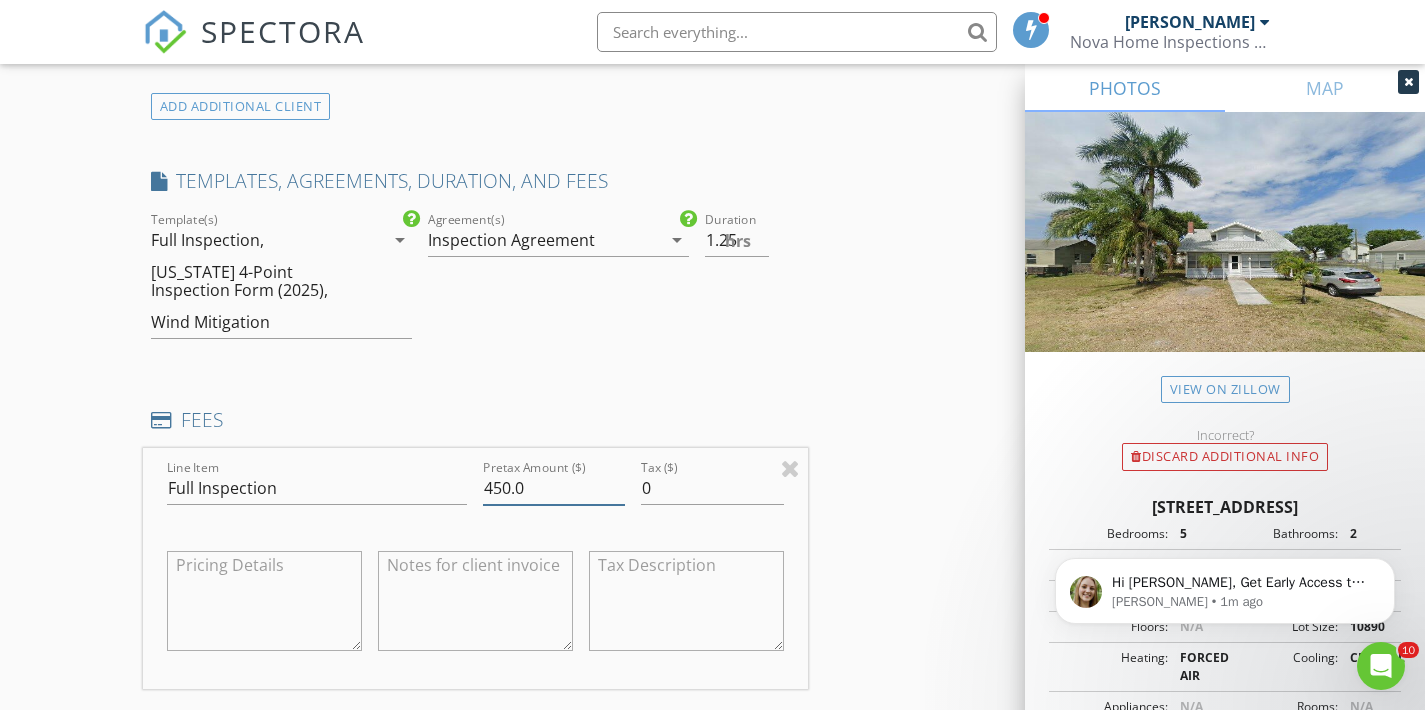 click on "450.0" at bounding box center [554, 488] 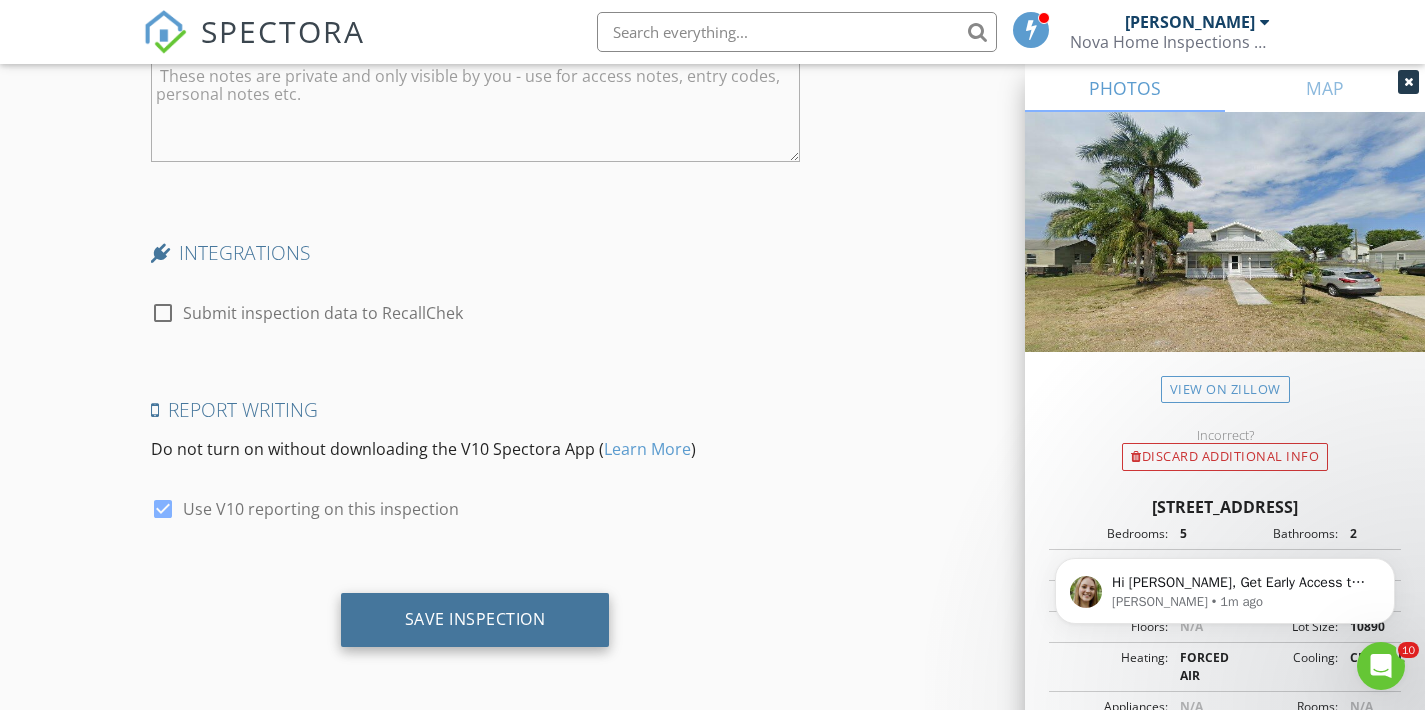 scroll, scrollTop: 3313, scrollLeft: 0, axis: vertical 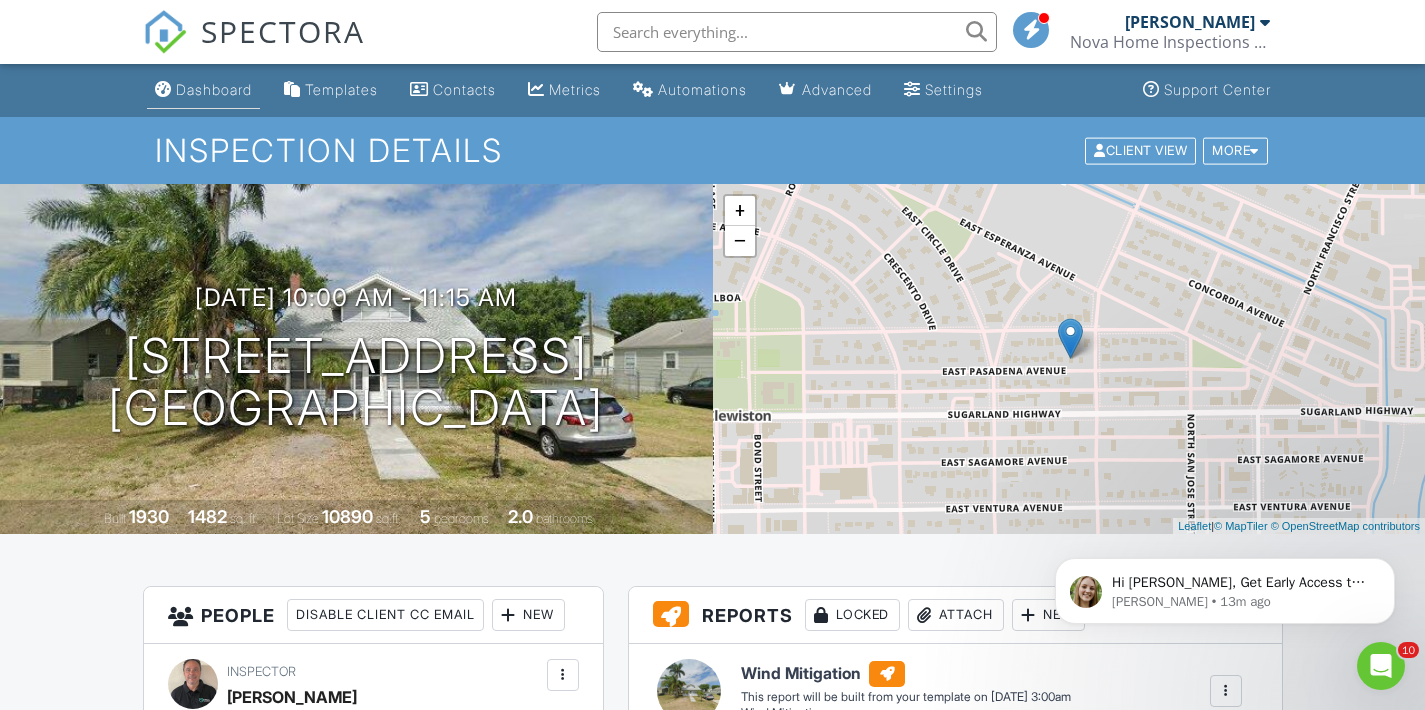 click on "Dashboard" at bounding box center [214, 89] 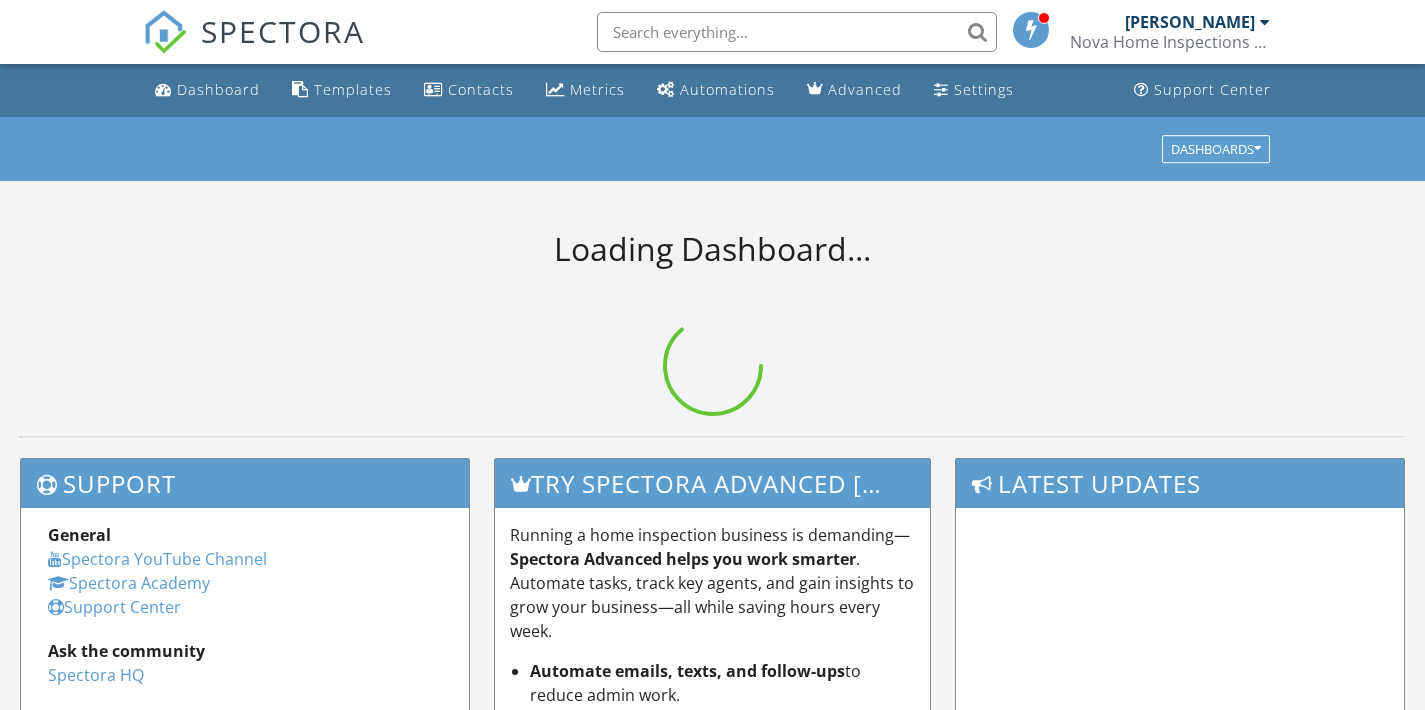 scroll, scrollTop: 0, scrollLeft: 0, axis: both 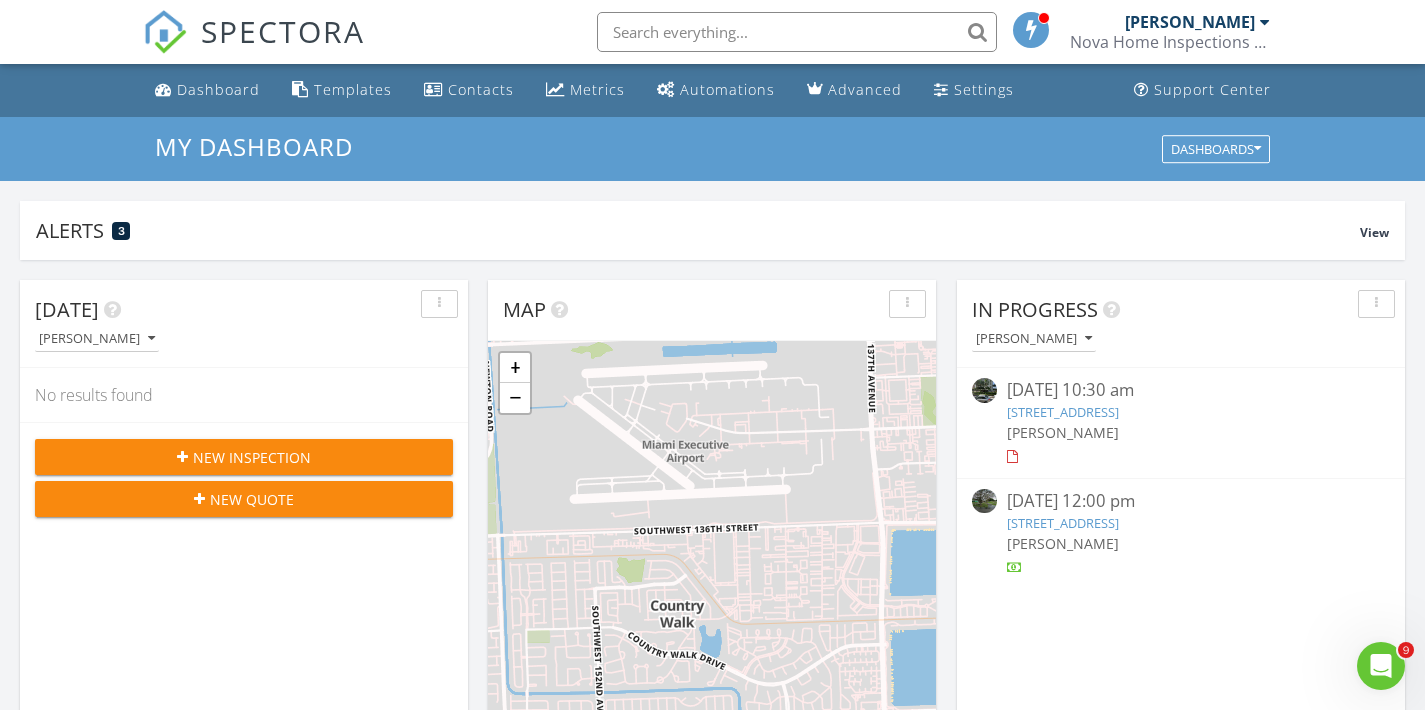 click at bounding box center (797, 32) 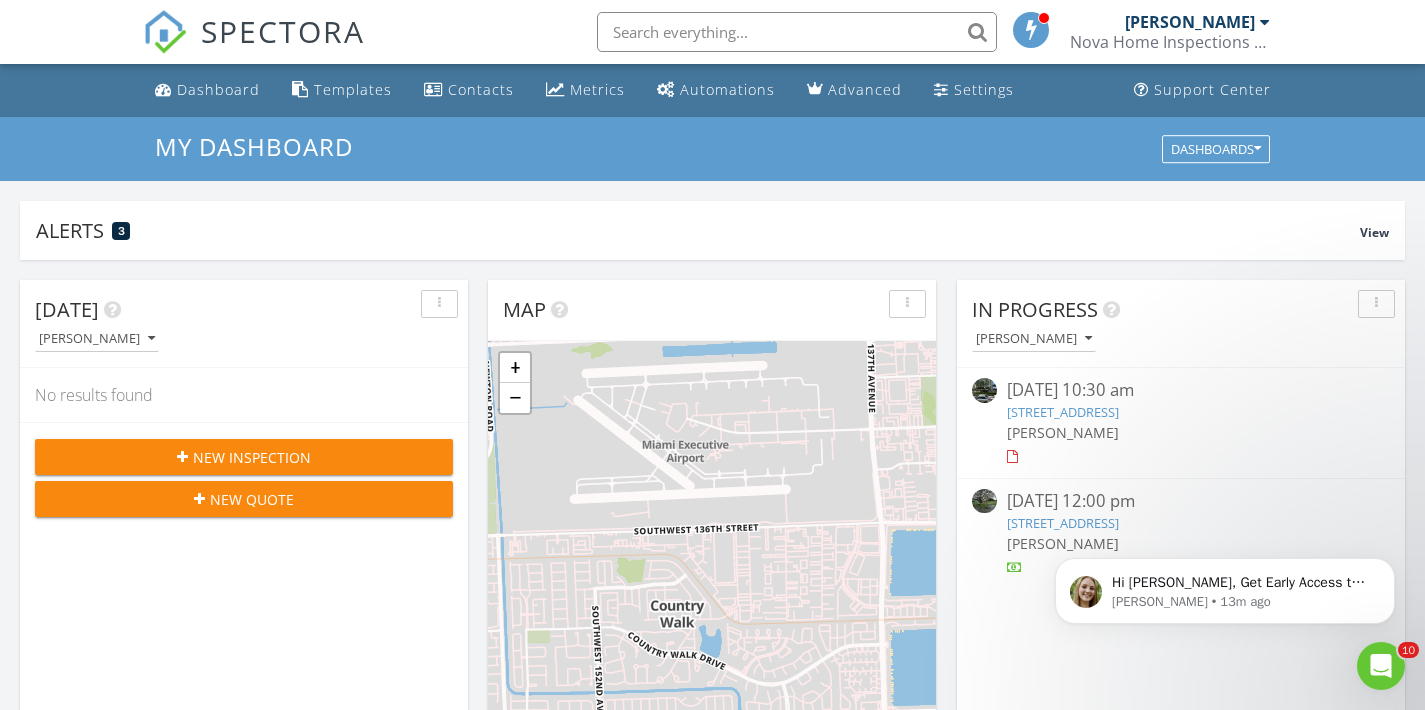 scroll, scrollTop: 0, scrollLeft: 0, axis: both 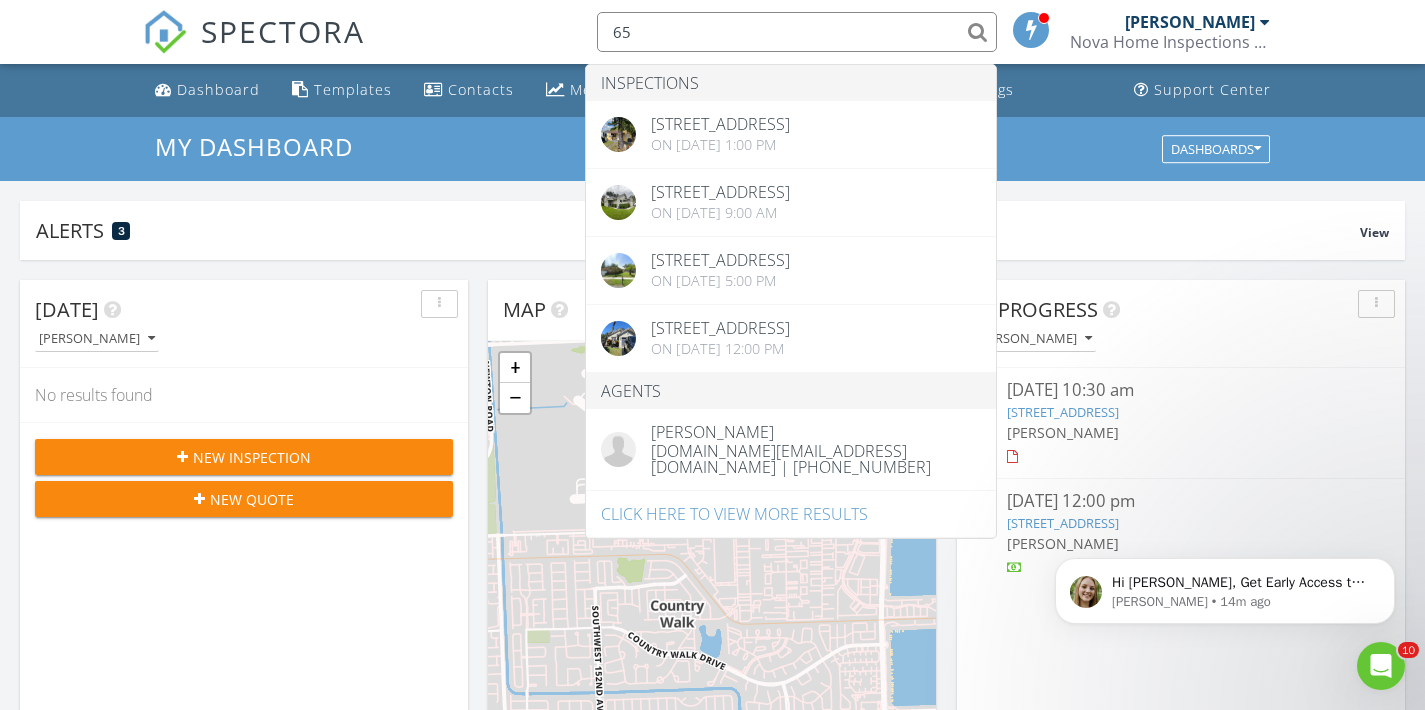 type on "6" 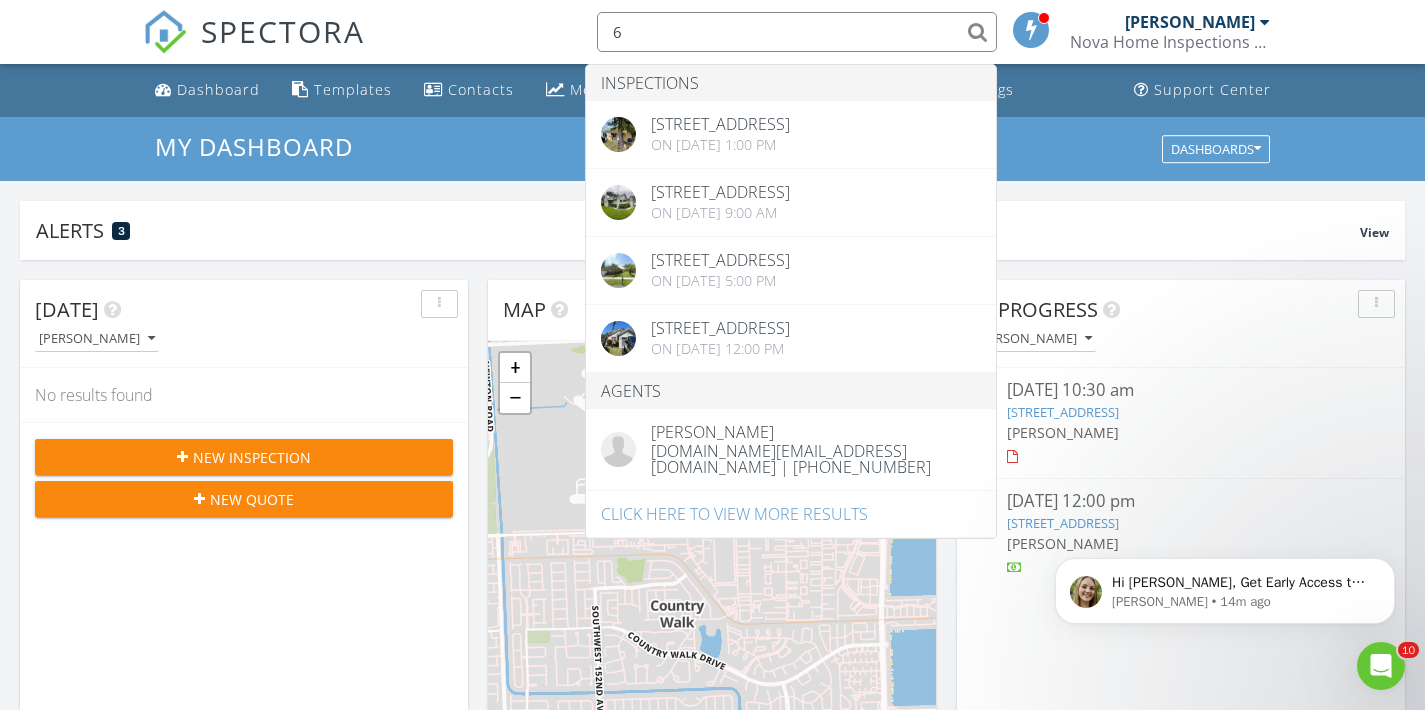 type 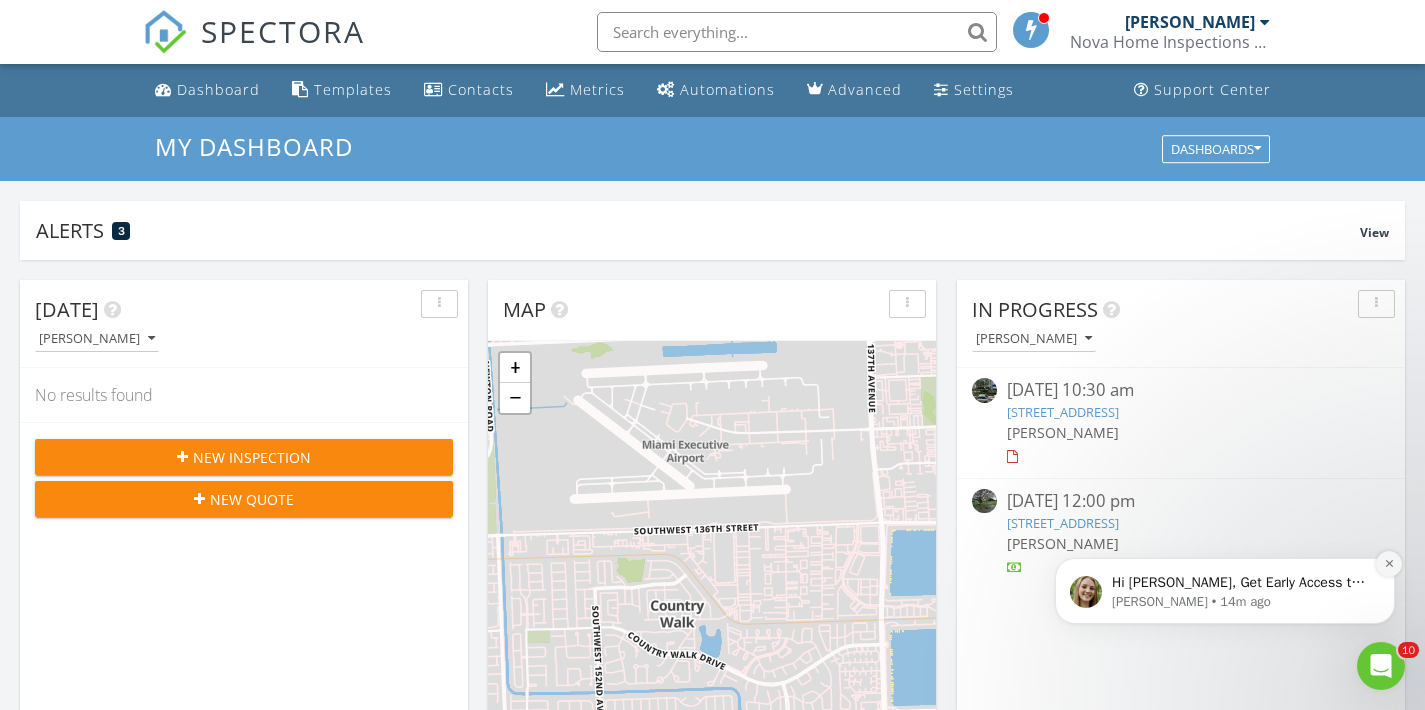 click 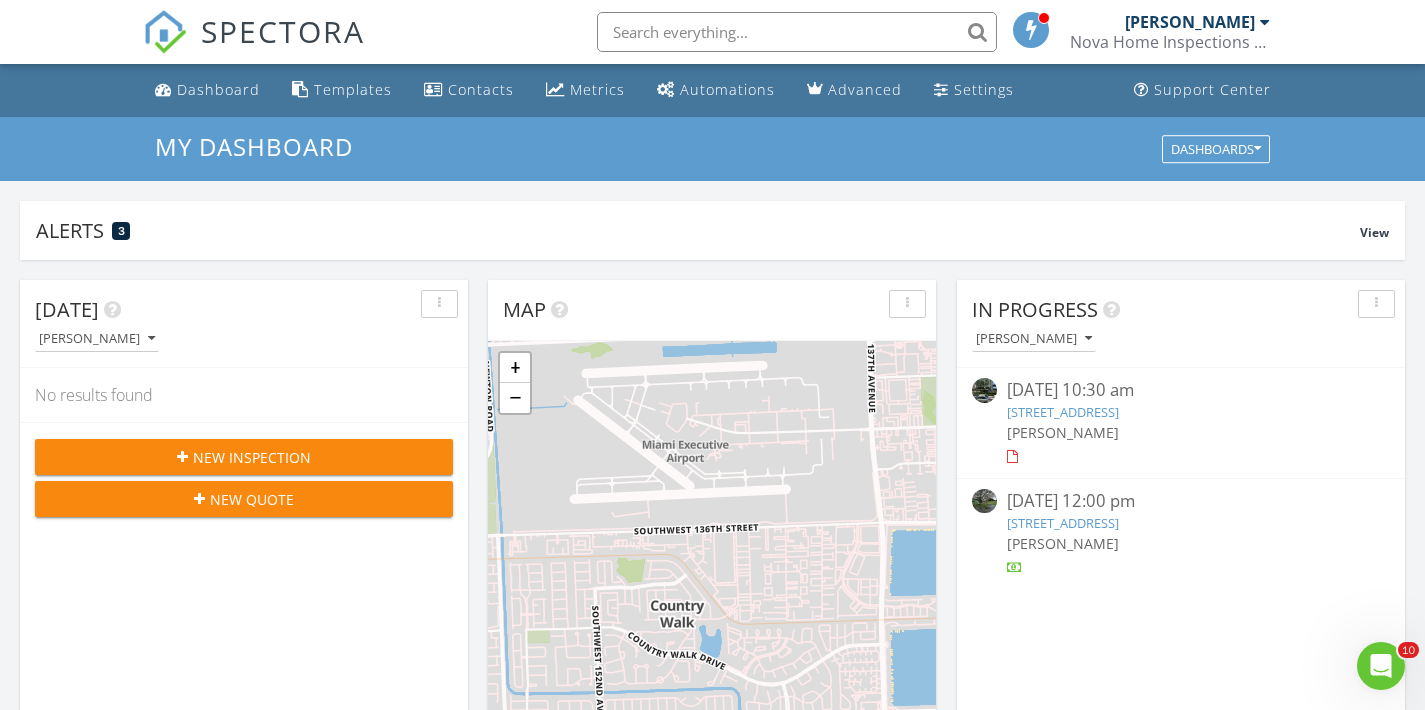 click at bounding box center (797, 32) 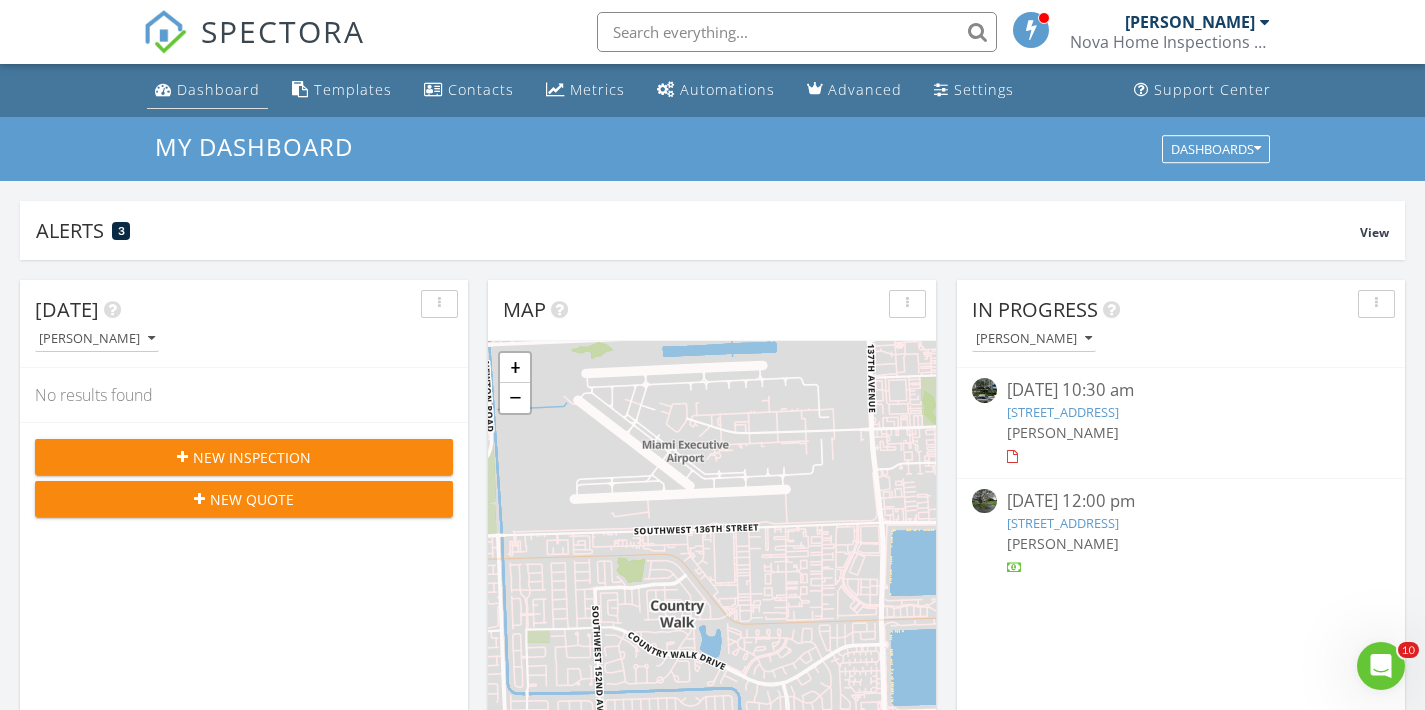 click on "Dashboard" at bounding box center [207, 90] 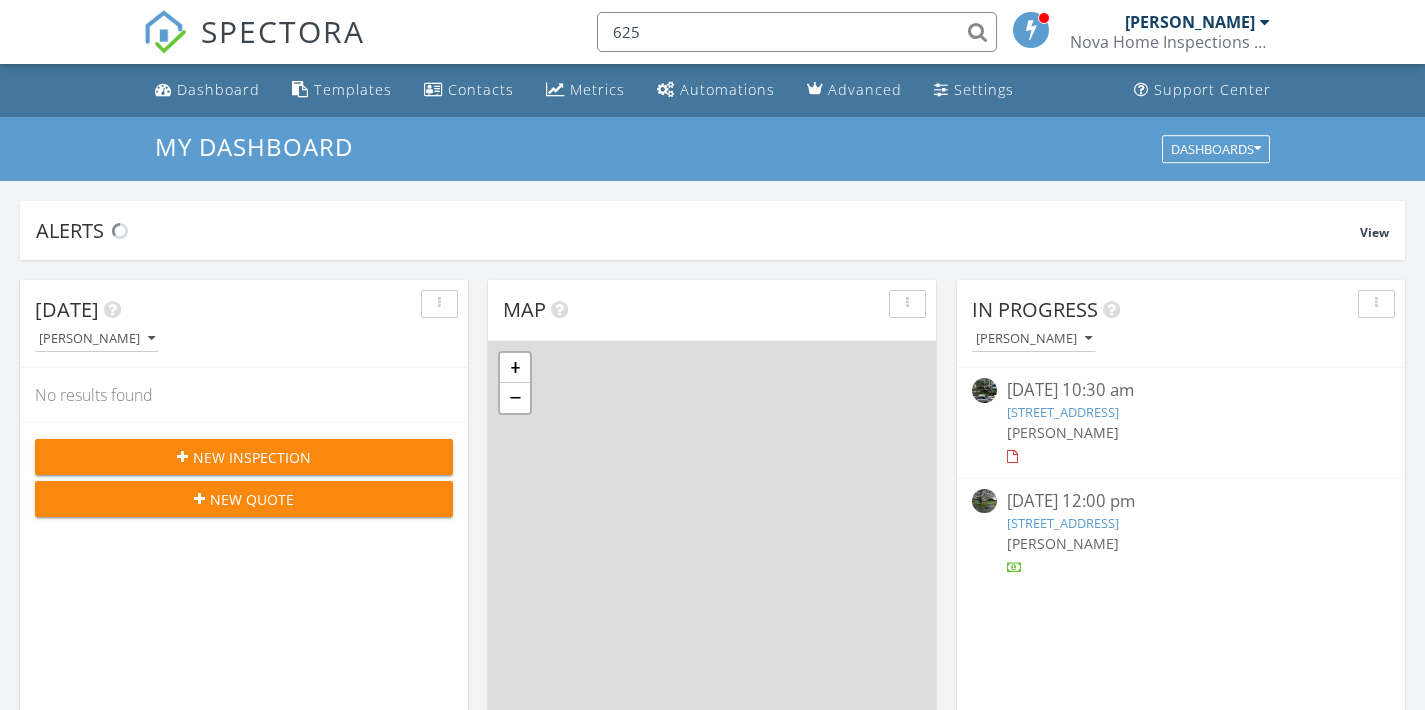 scroll, scrollTop: 0, scrollLeft: 0, axis: both 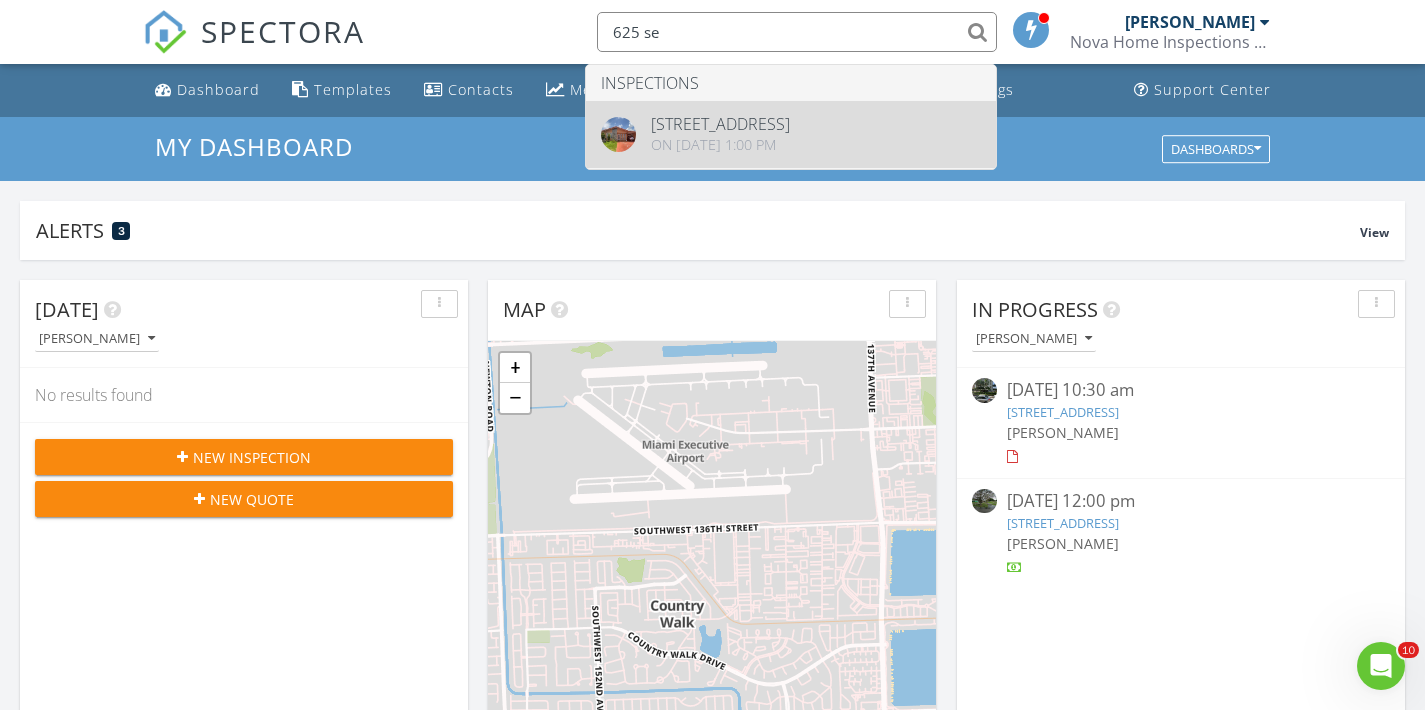 type on "625 se" 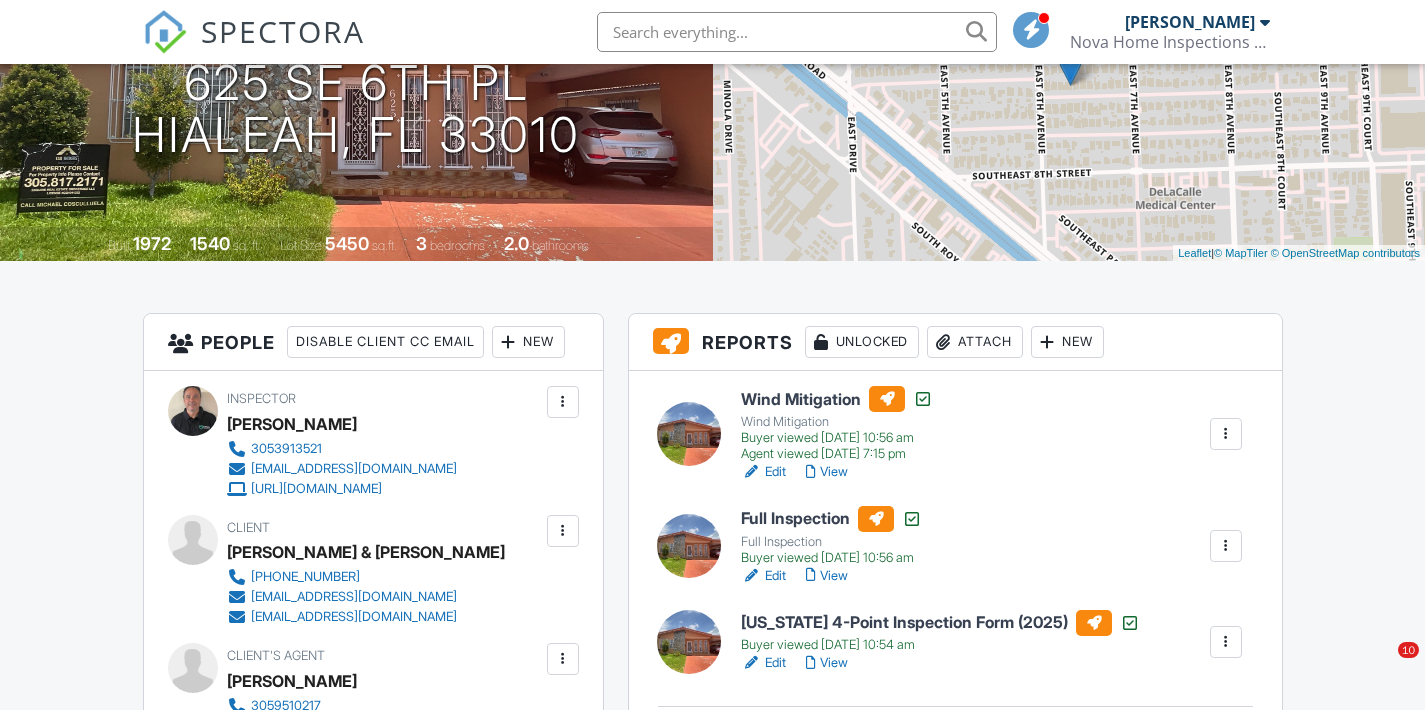 scroll, scrollTop: 345, scrollLeft: 0, axis: vertical 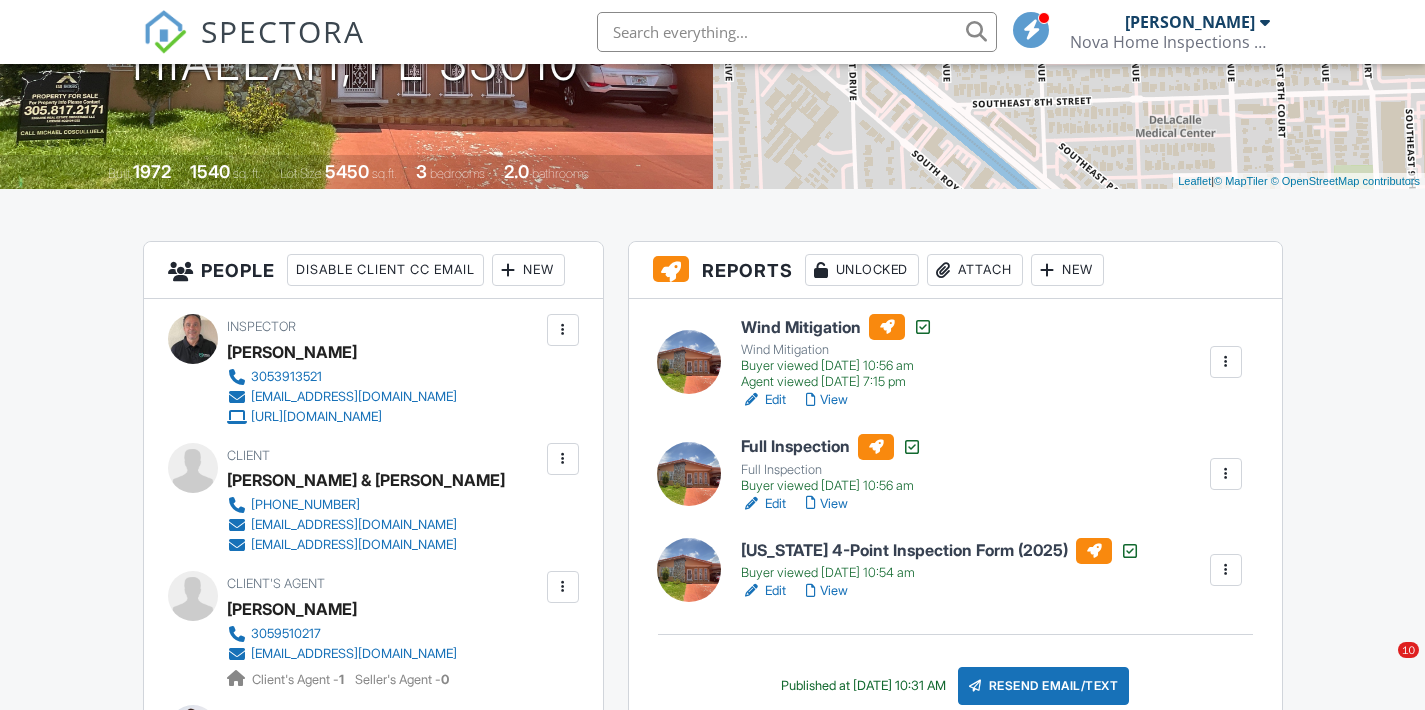 click on "View" at bounding box center (827, 591) 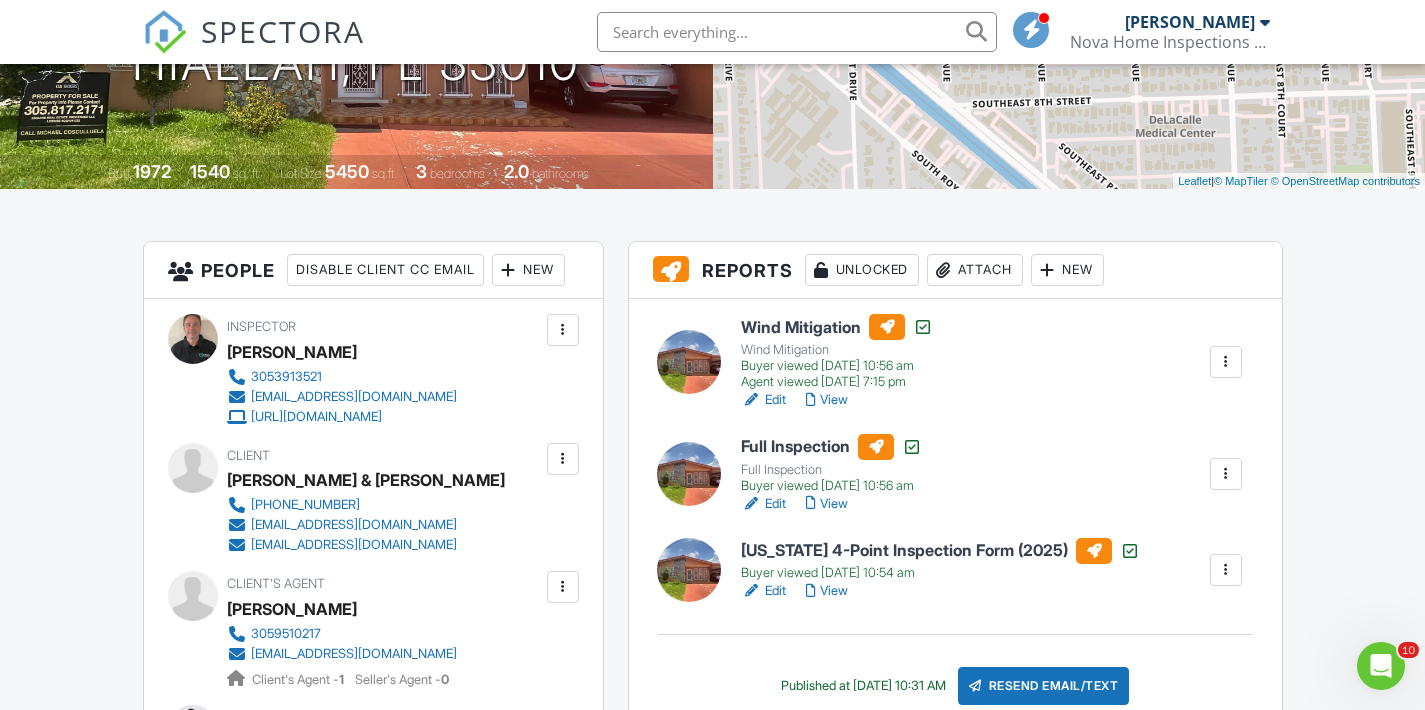 scroll, scrollTop: 0, scrollLeft: 0, axis: both 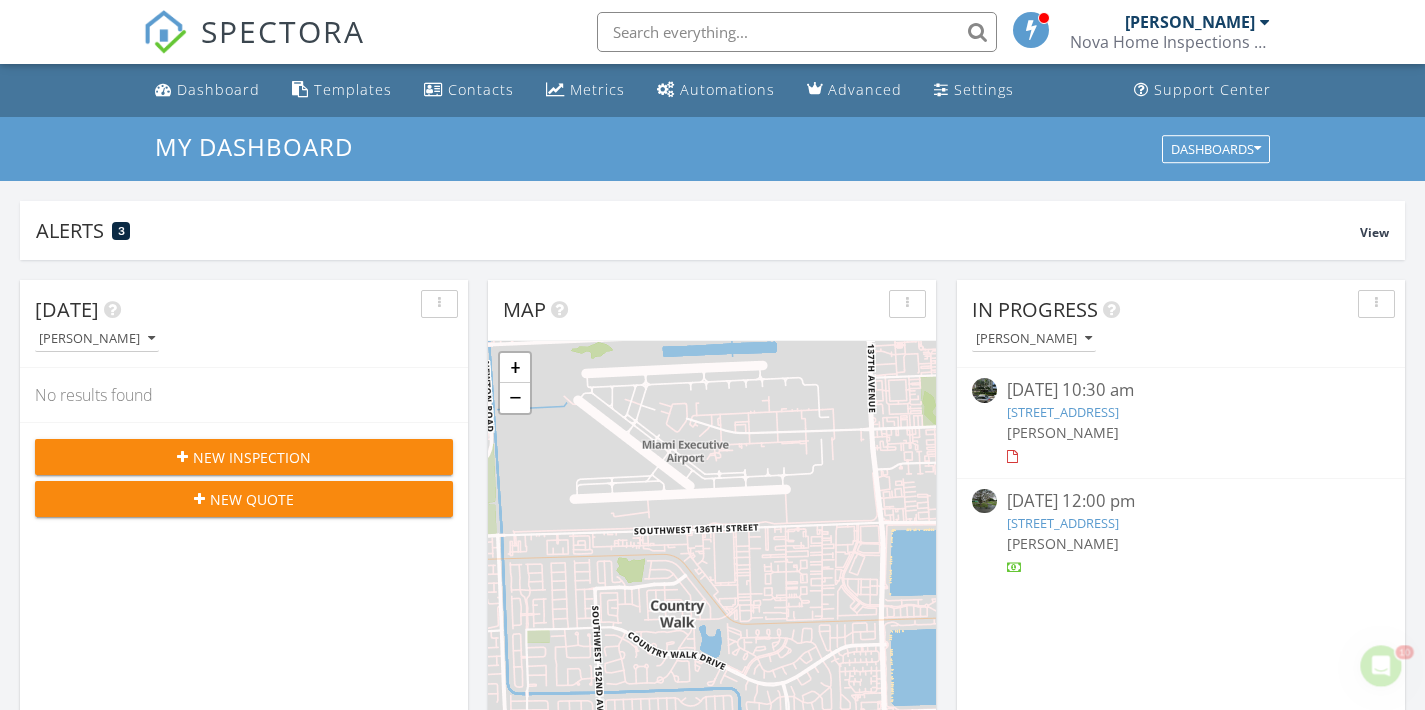 click at bounding box center [797, 32] 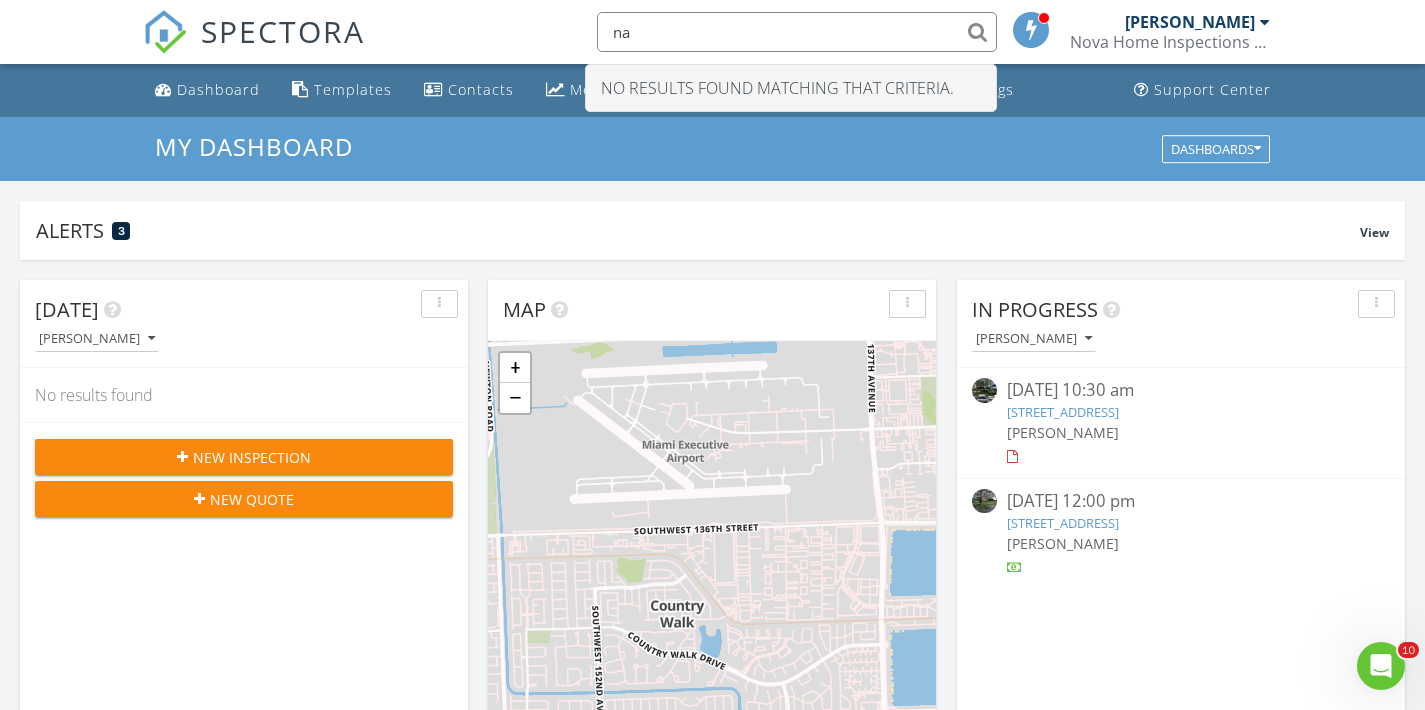 type on "n" 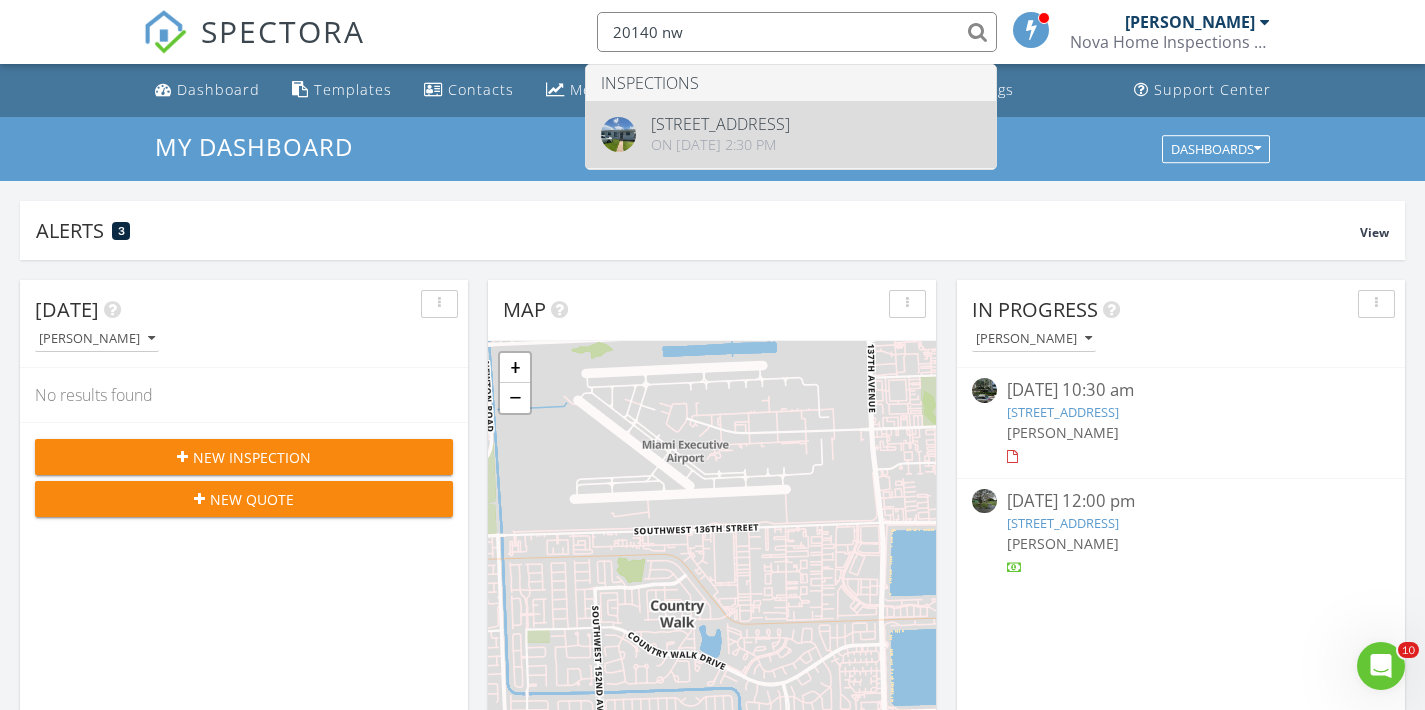 type on "20140 nw" 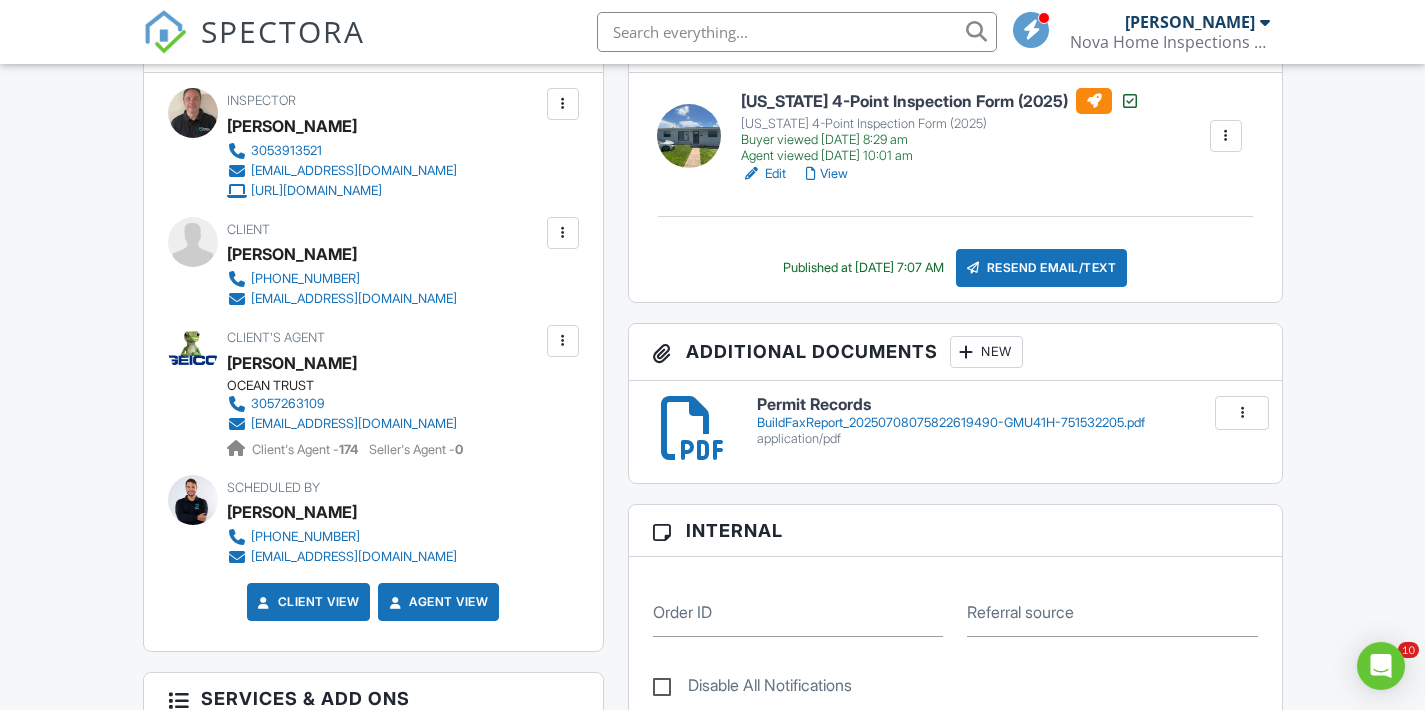 scroll, scrollTop: 571, scrollLeft: 0, axis: vertical 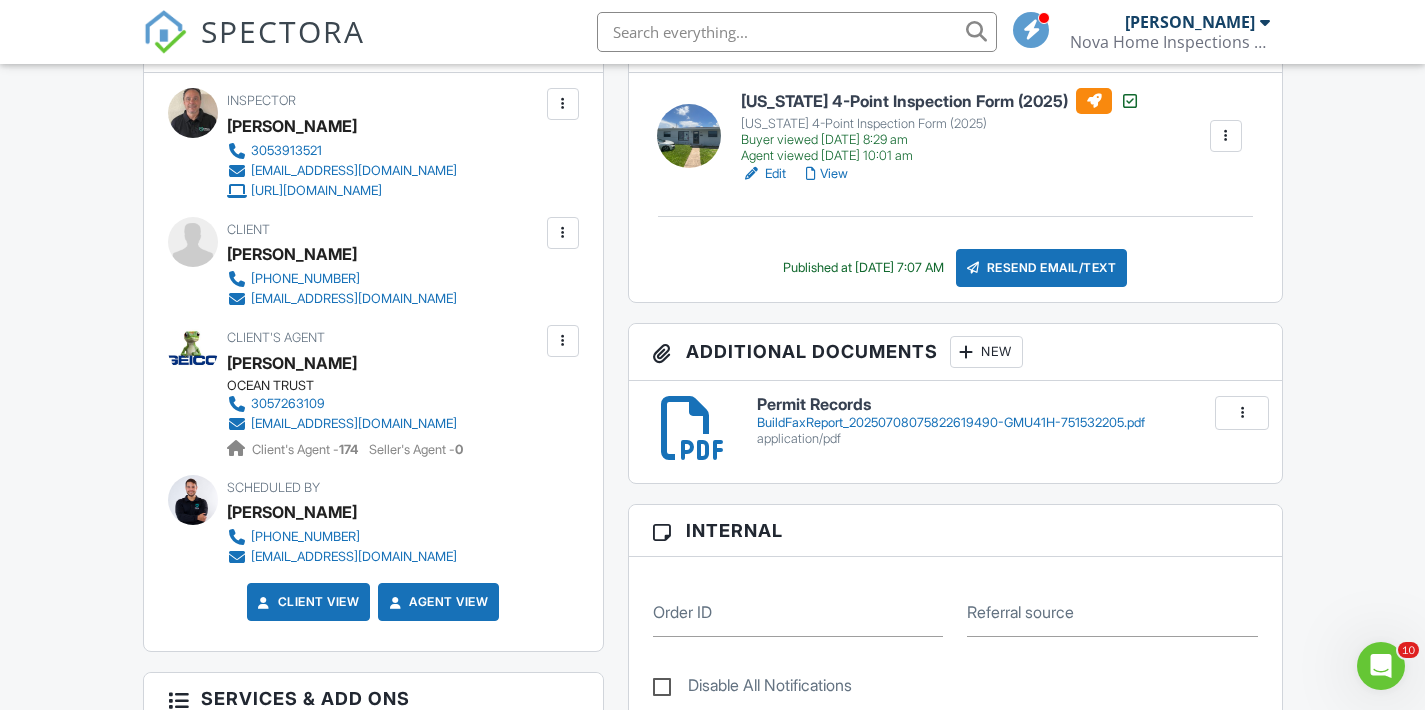 click on "View" at bounding box center [827, 174] 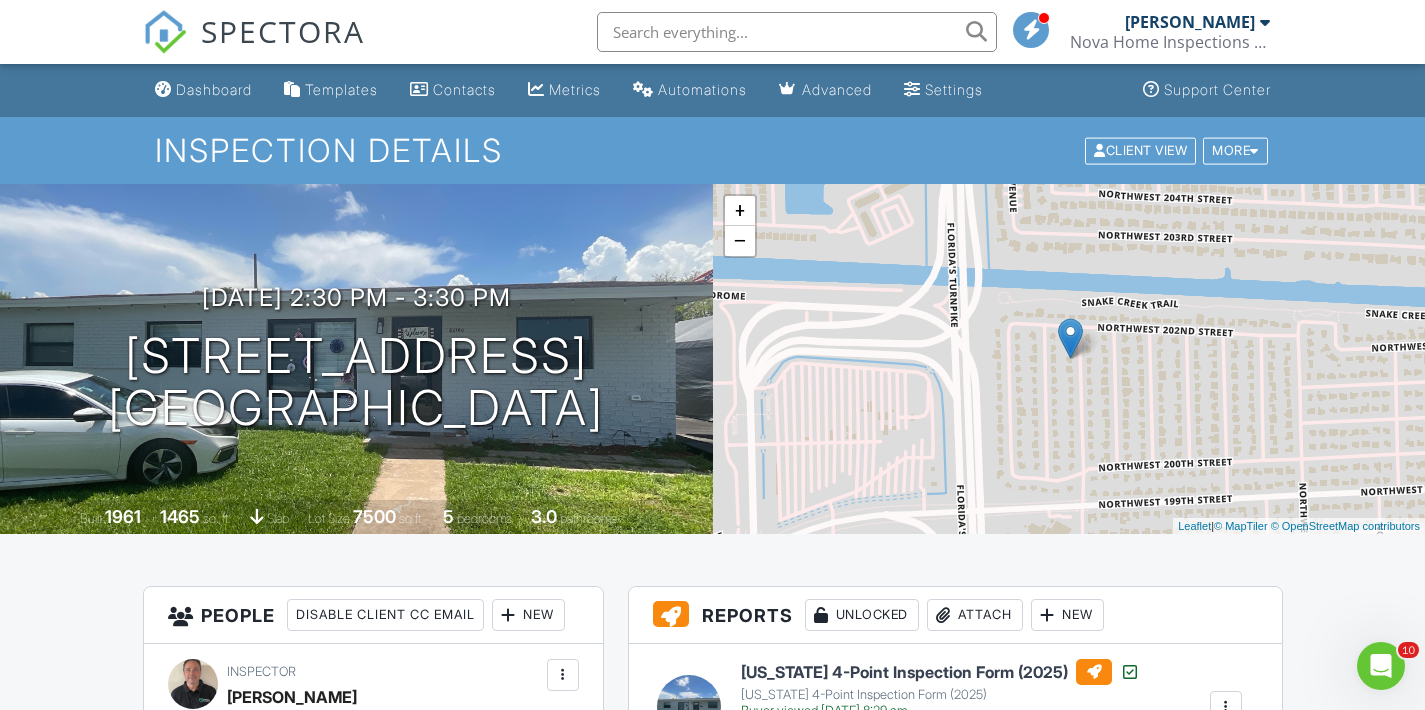 scroll, scrollTop: 0, scrollLeft: 0, axis: both 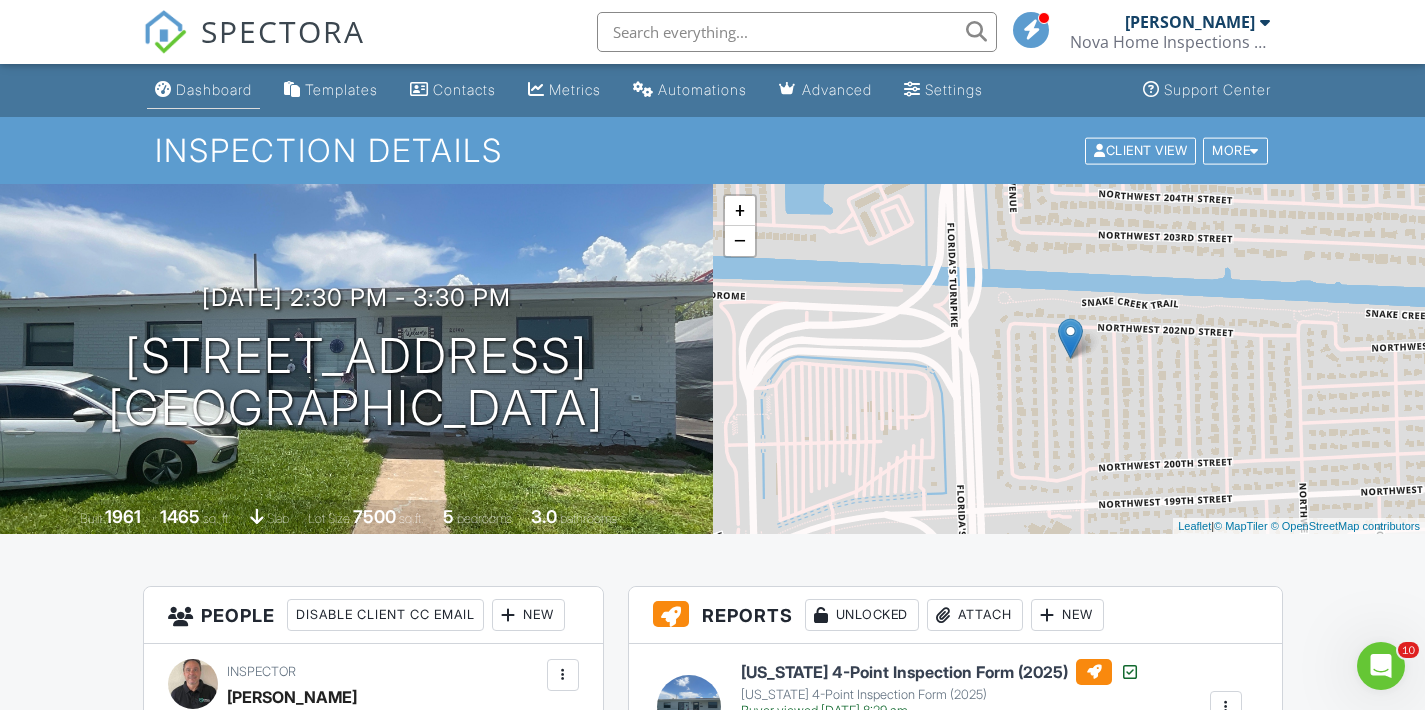 click on "Dashboard" at bounding box center (214, 89) 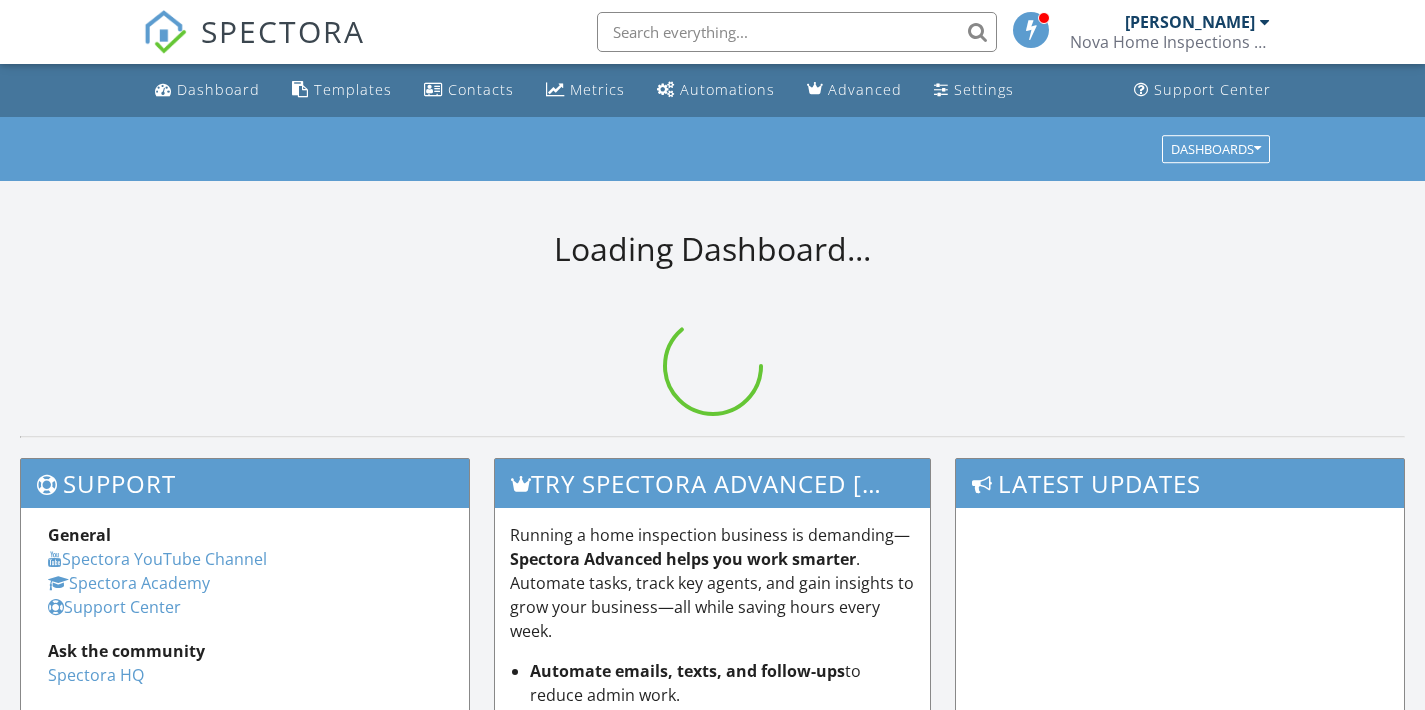 scroll, scrollTop: 0, scrollLeft: 0, axis: both 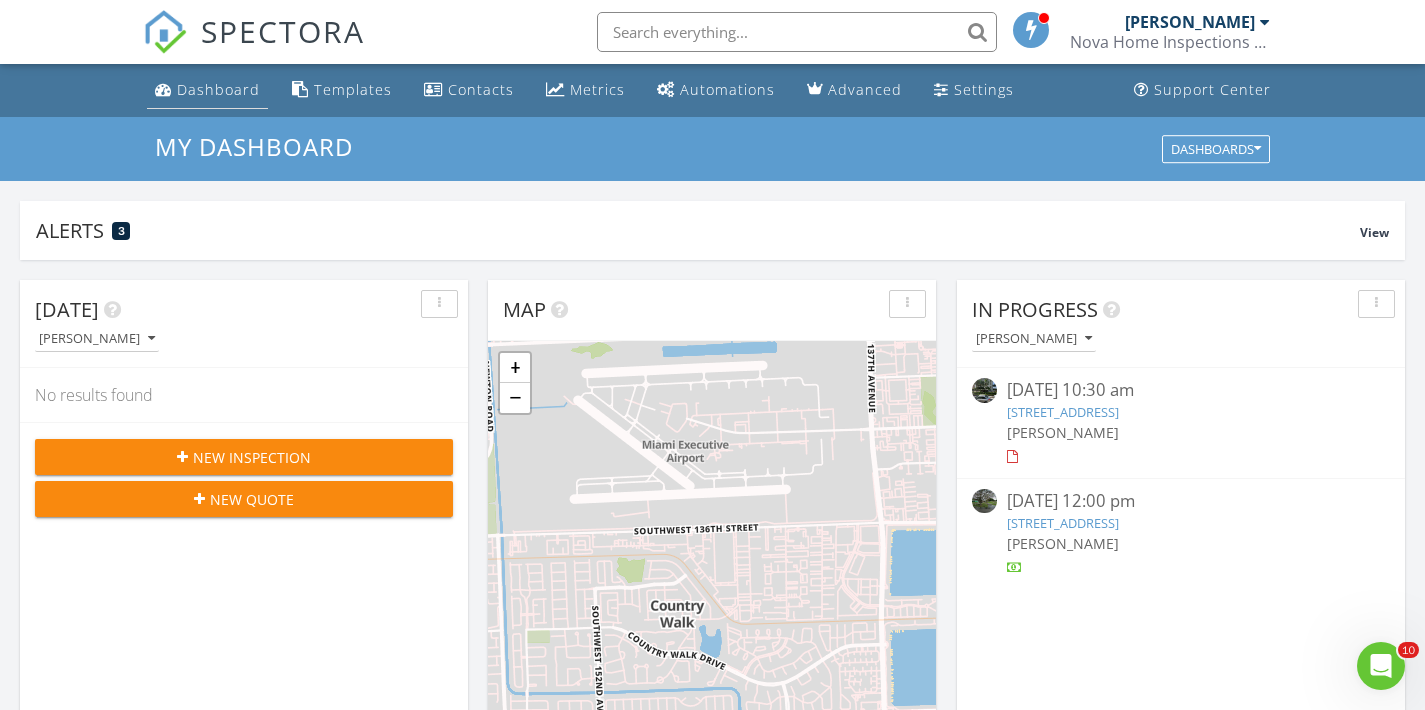 click on "Dashboard" at bounding box center (218, 89) 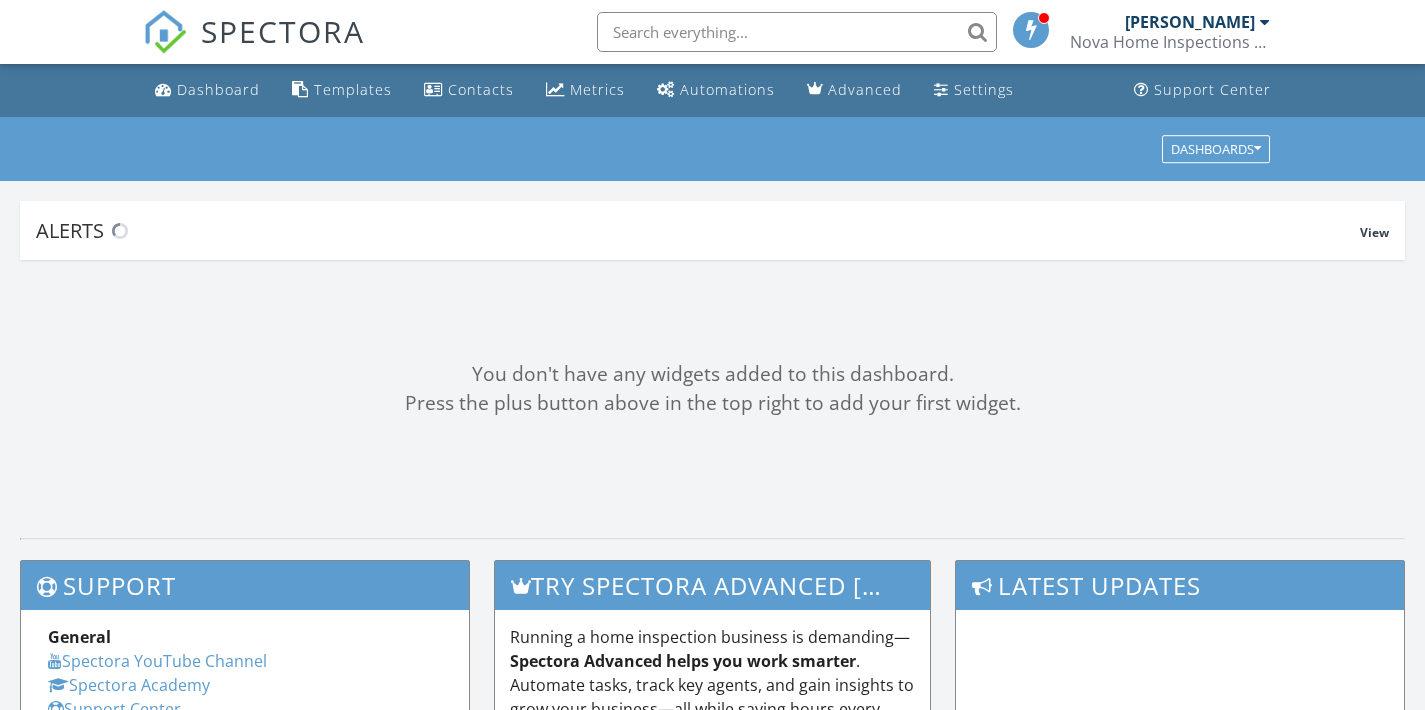 scroll, scrollTop: 0, scrollLeft: 0, axis: both 